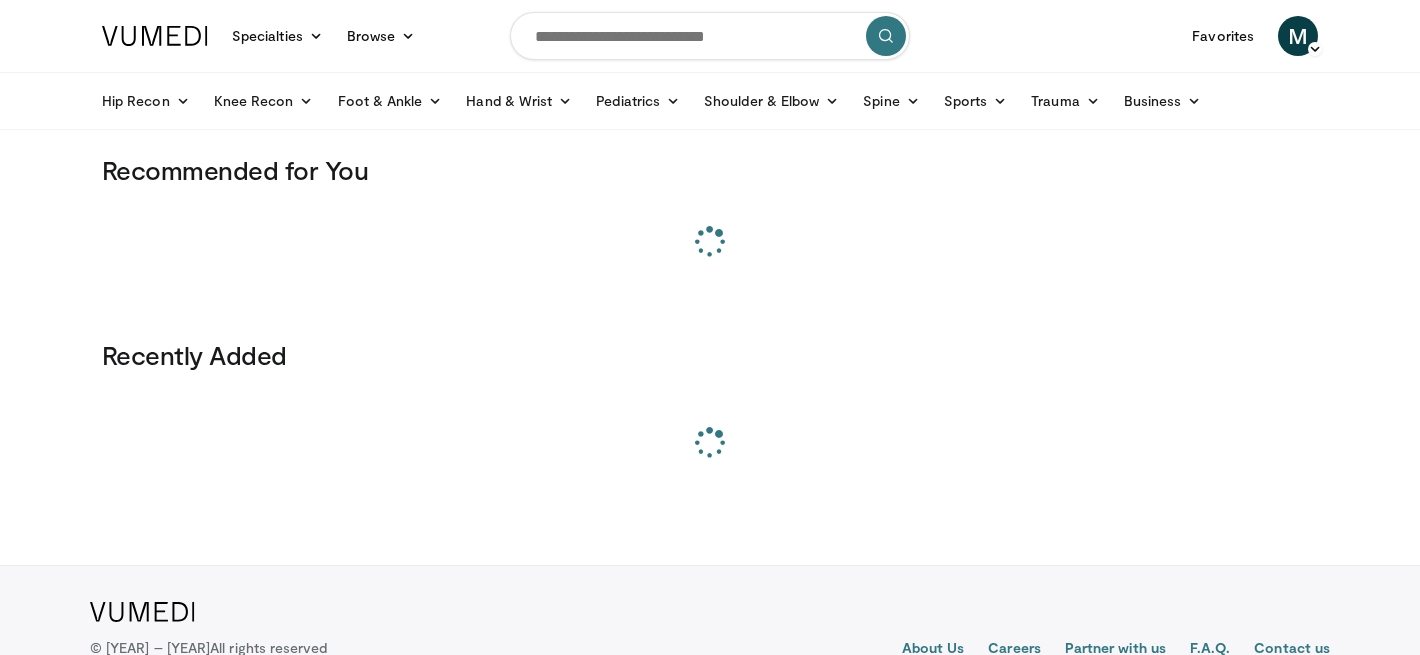 scroll, scrollTop: 0, scrollLeft: 0, axis: both 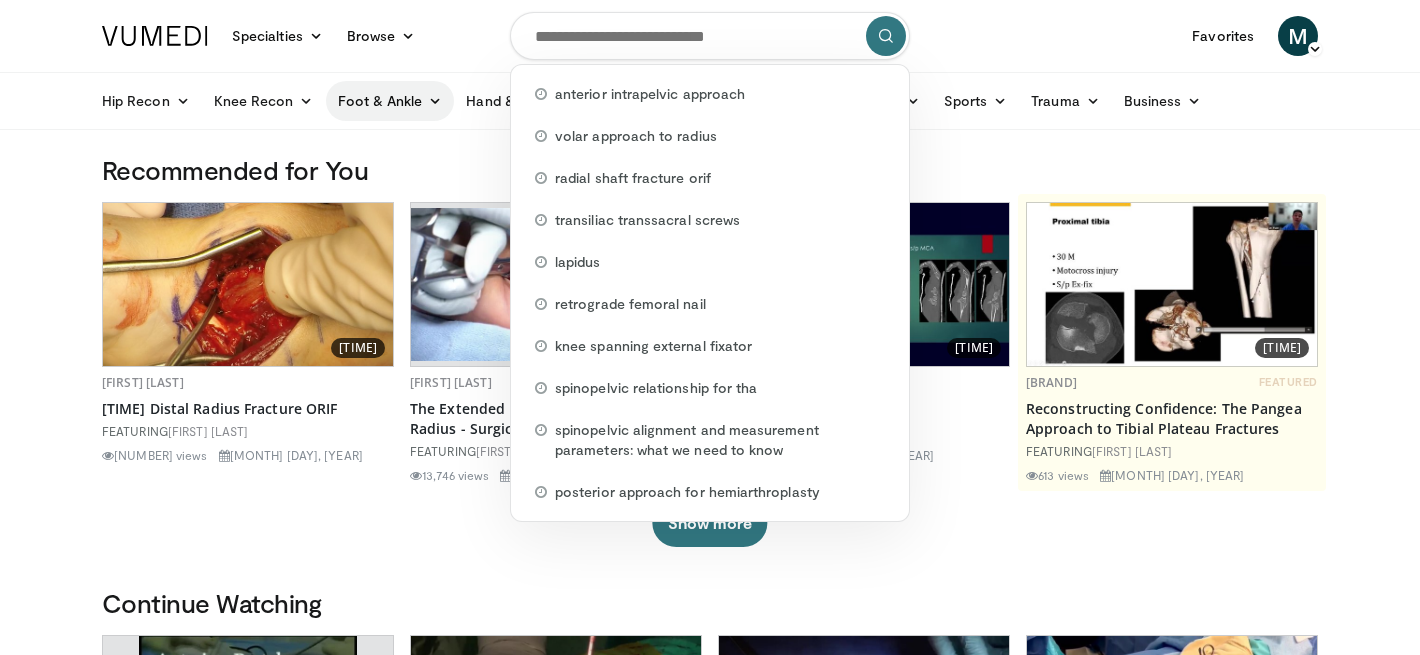 click on "Foot & Ankle" at bounding box center (390, 101) 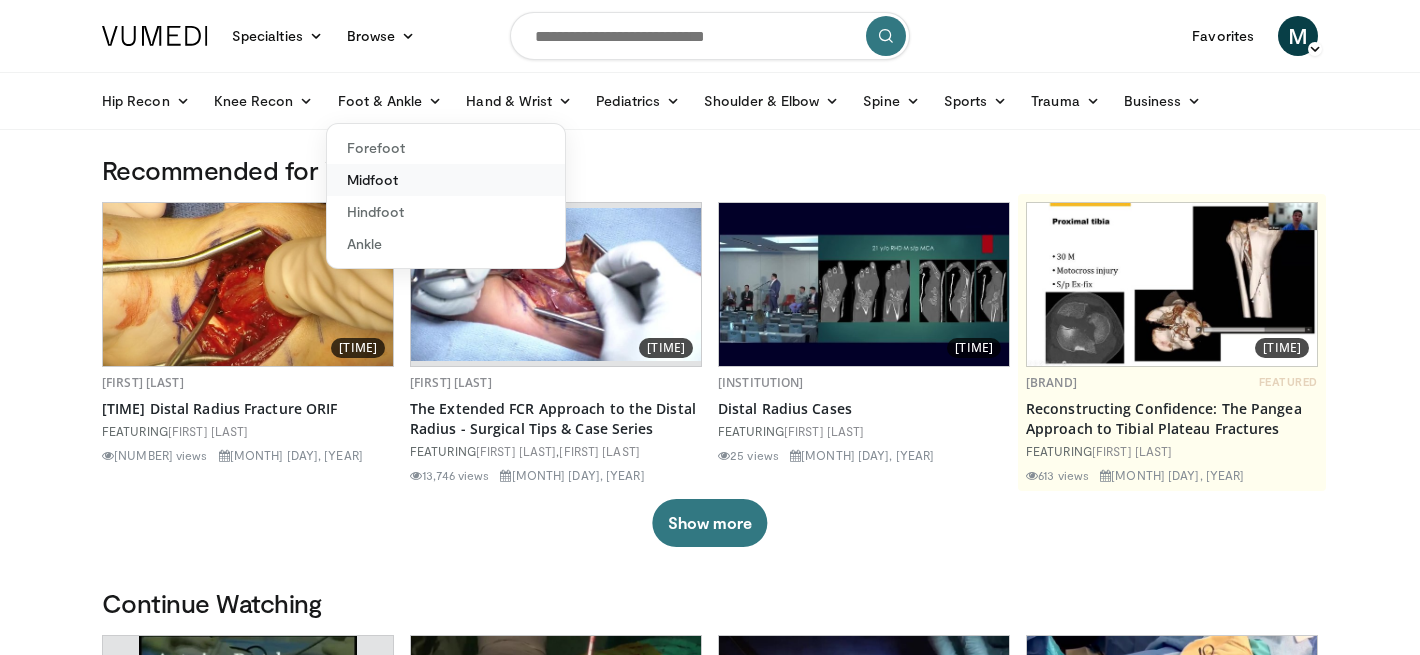 click on "Midfoot" at bounding box center [446, 180] 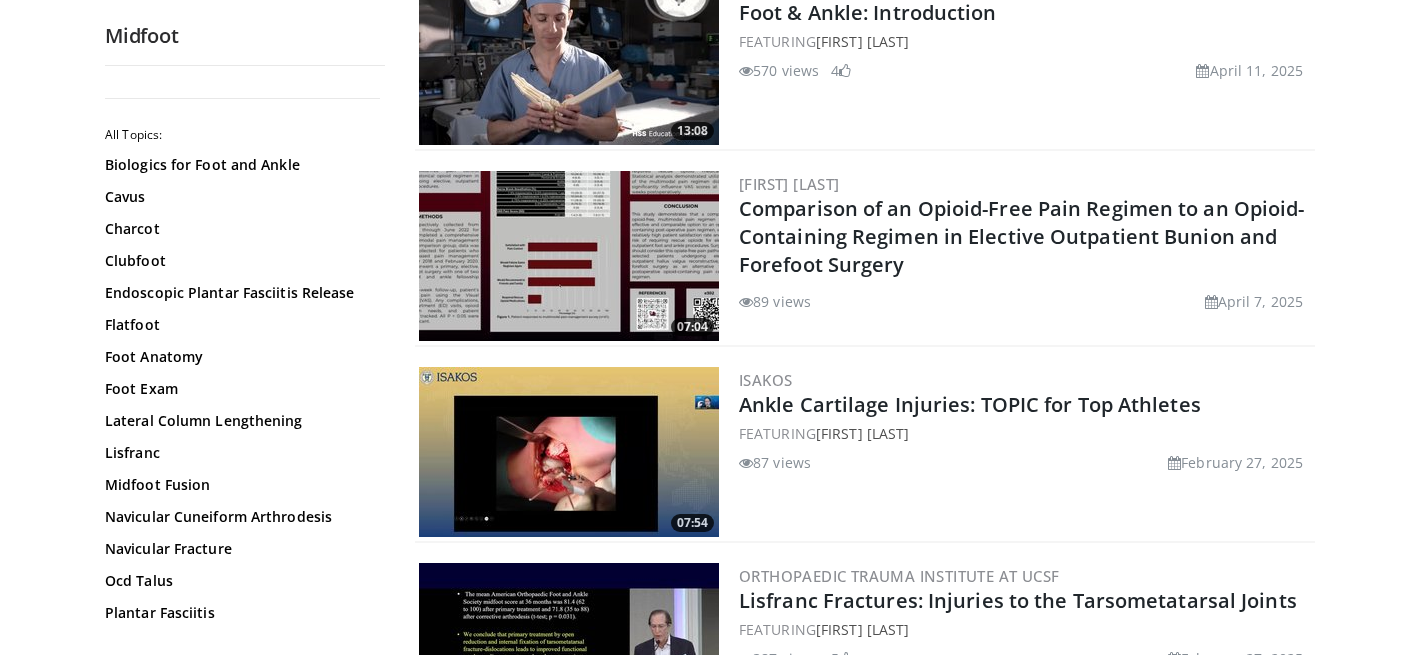 scroll, scrollTop: 2152, scrollLeft: 0, axis: vertical 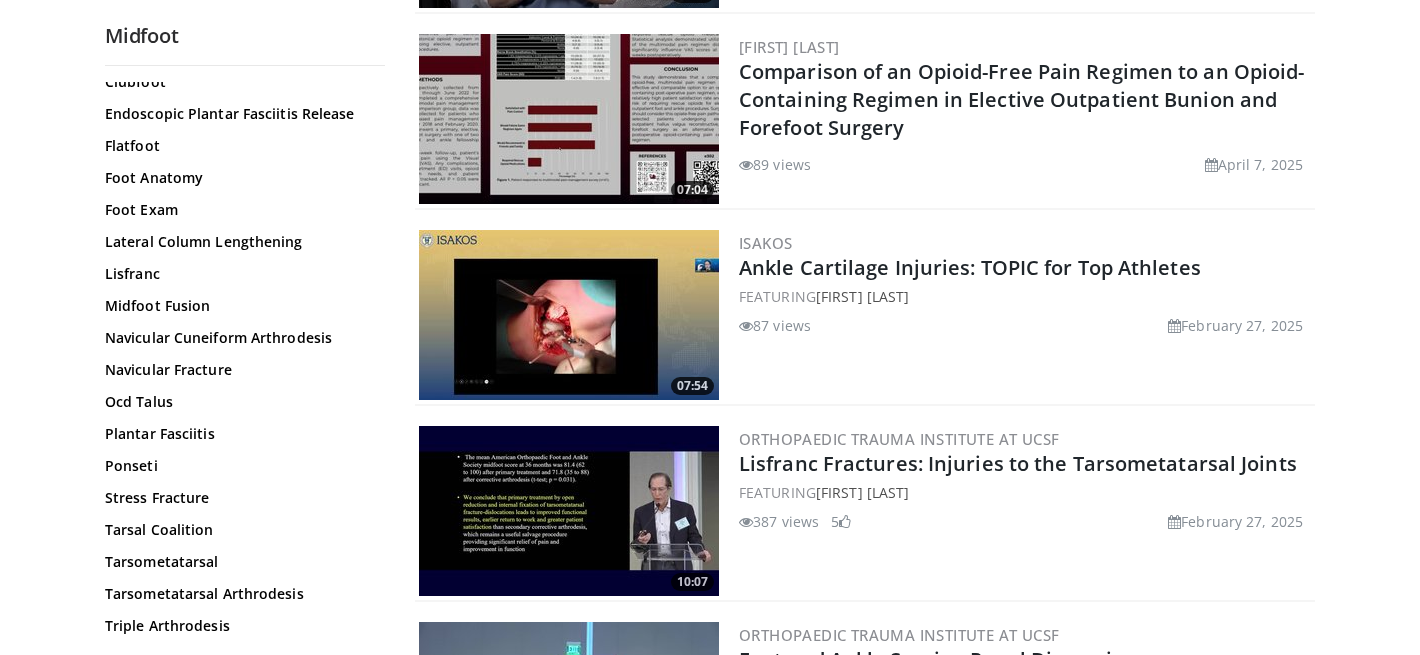 click on "Biologics for Foot and Ankle
Cavus
Charcot
Clubfoot
Endoscopic Plantar Fasciitis Release
Flatfoot
Foot Anatomy
Foot Exam
Lateral Column Lengthening
Lisfranc
Midfoot Fusion
Navicular Cuneiform Arthrodesis
Navicular Fracture
Ocd Talus
Plantar Fasciitis
Ponseti
Stress Fracture
Tarsal Coalition
Tarsometatarsal
Tarsometatarsal Arthrodesis
Triple Arthrodesis" at bounding box center [242, 306] 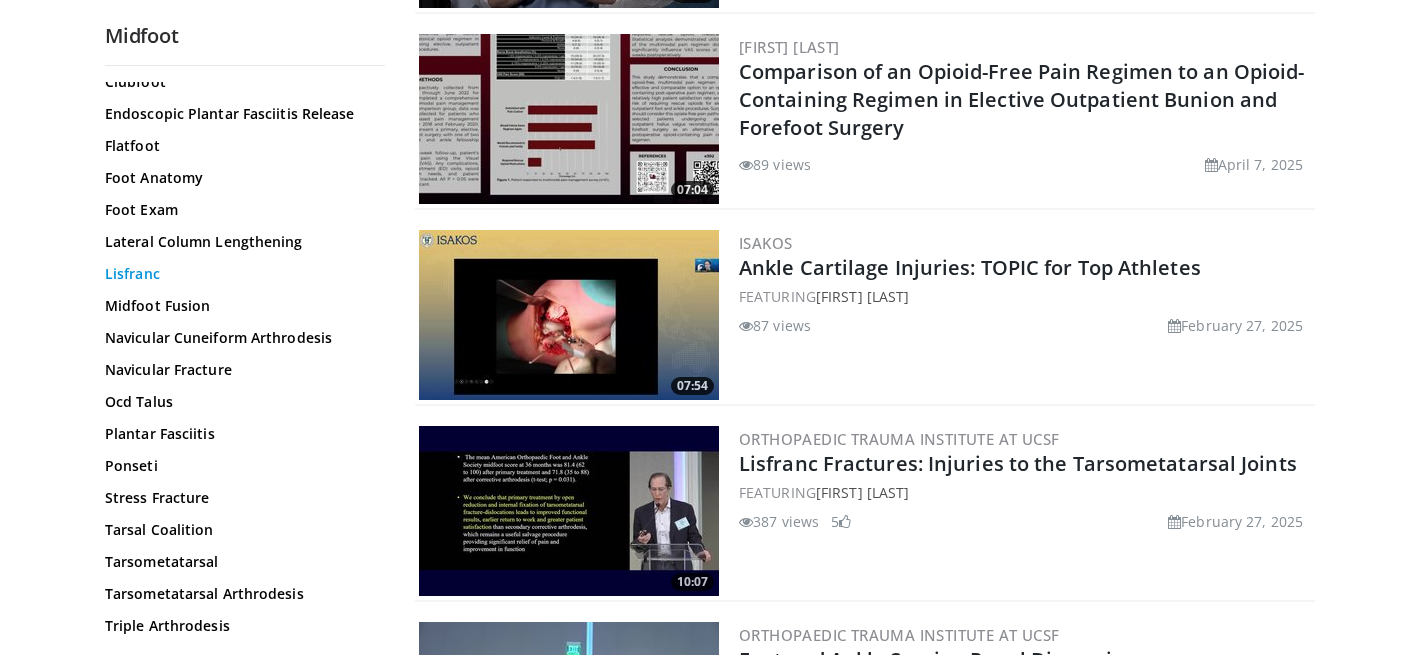 click on "Lisfranc" at bounding box center (240, 274) 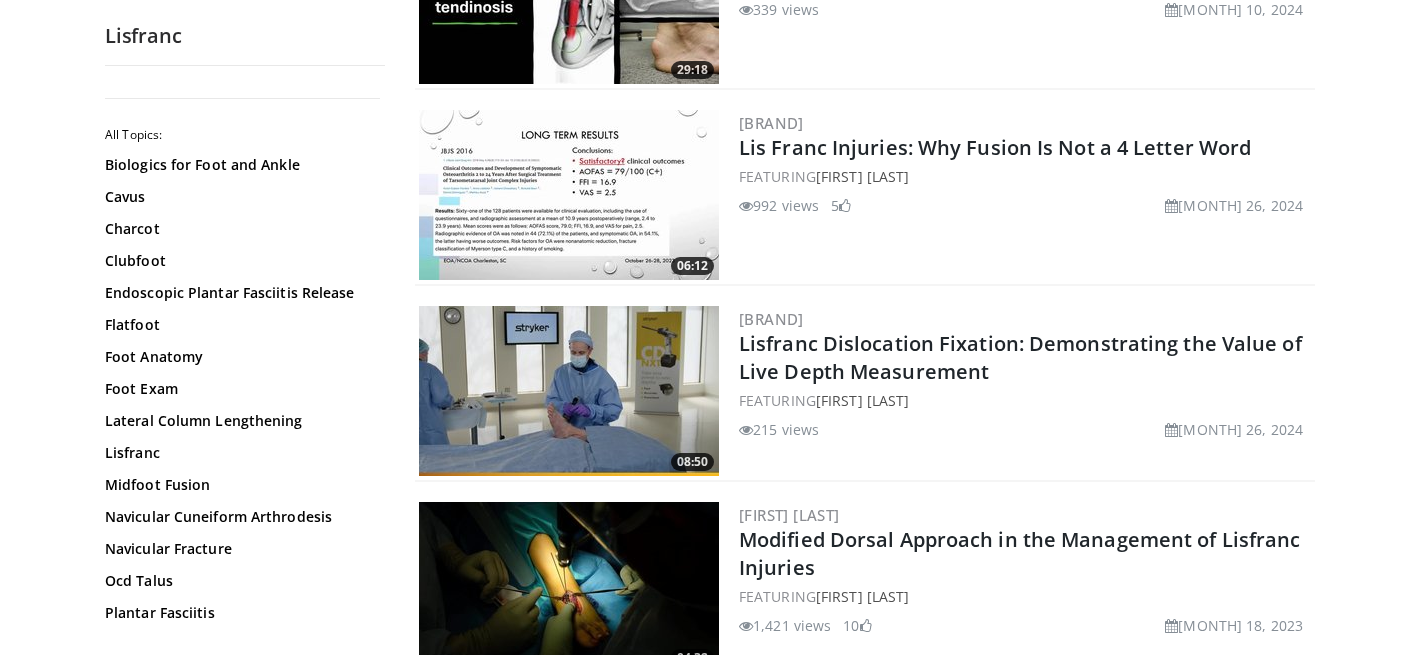 scroll, scrollTop: 709, scrollLeft: 0, axis: vertical 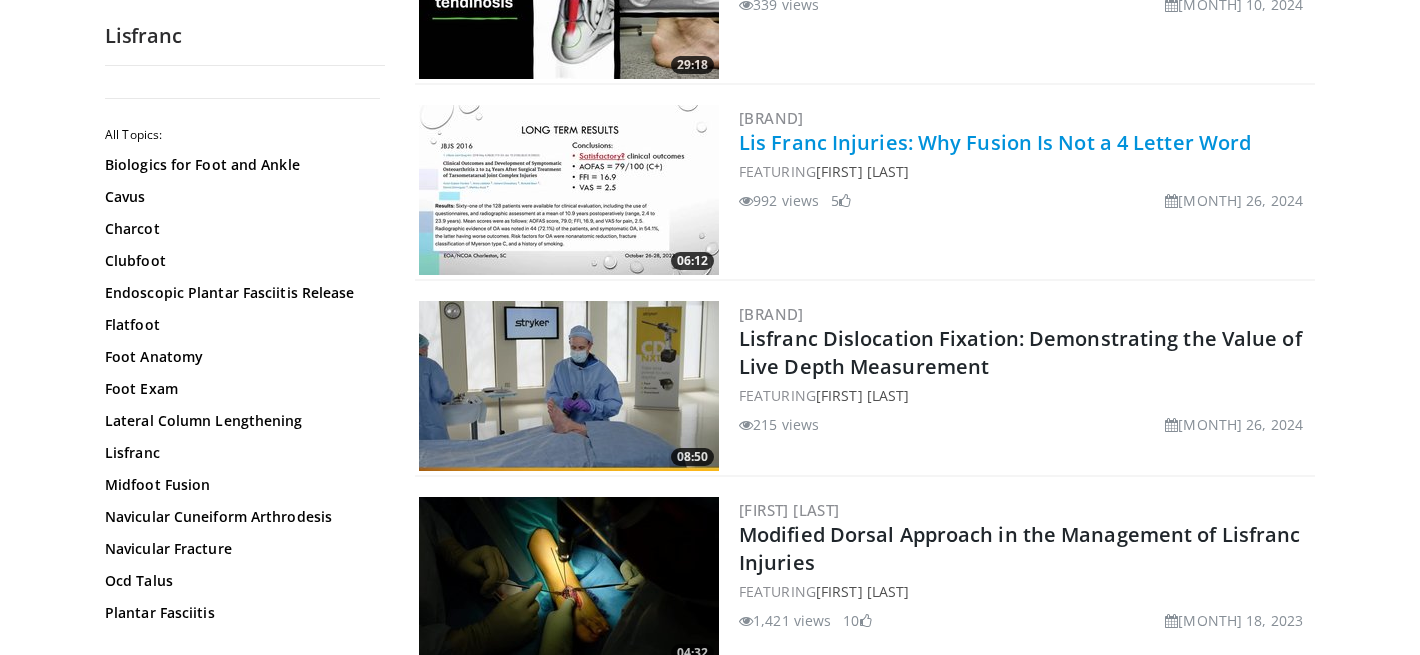 click on "Lis Franc Injuries: Why Fusion Is Not a 4 Letter Word" at bounding box center [995, 142] 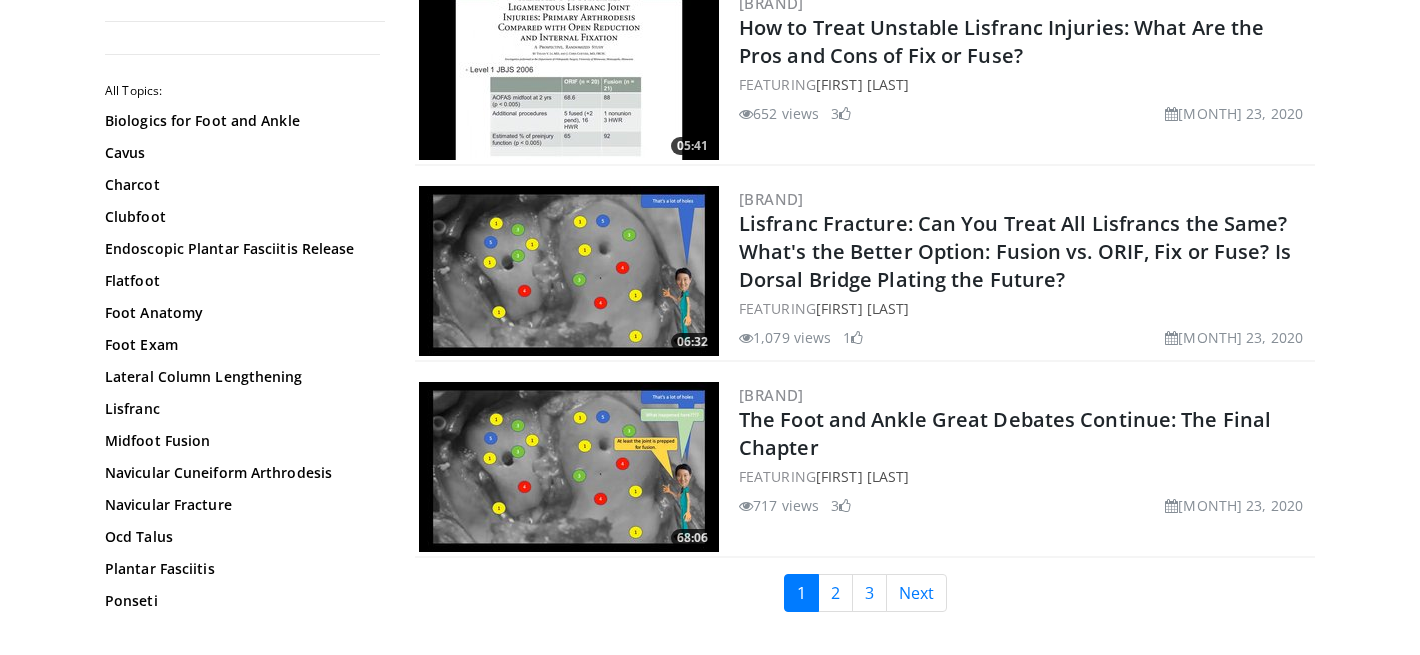 scroll, scrollTop: 4719, scrollLeft: 0, axis: vertical 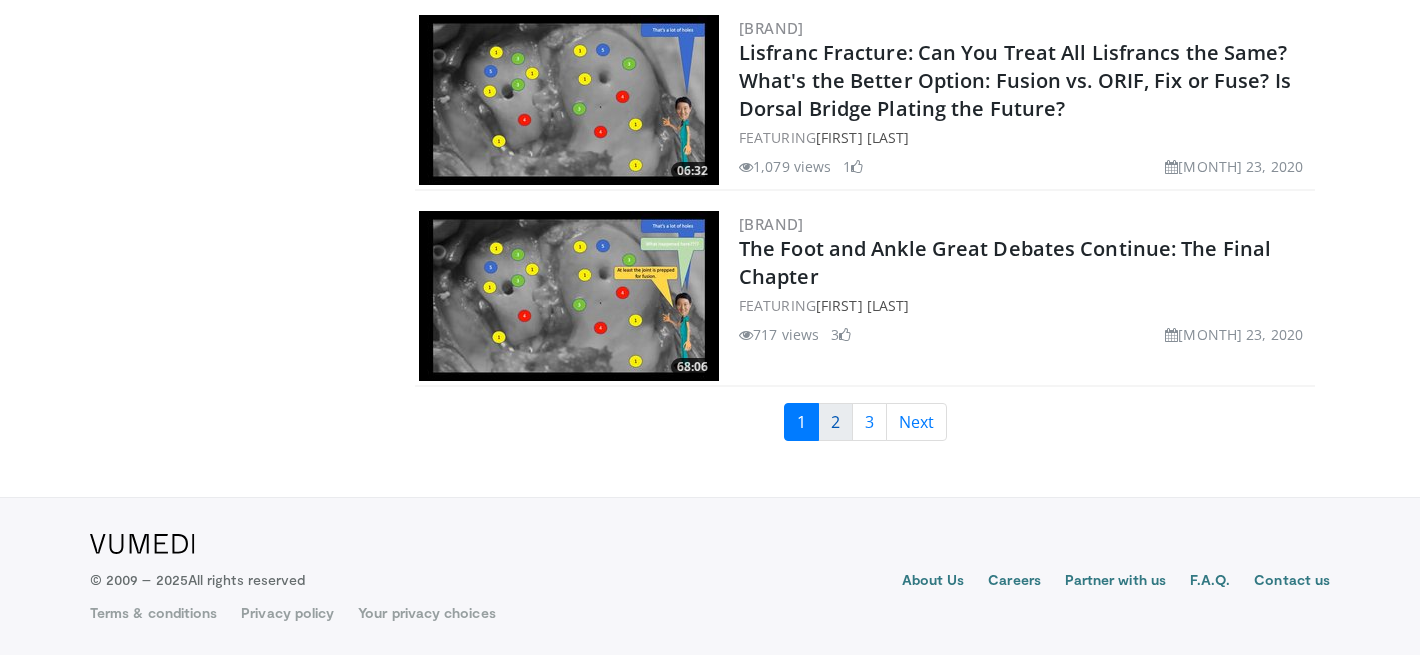 click on "2" at bounding box center (835, 422) 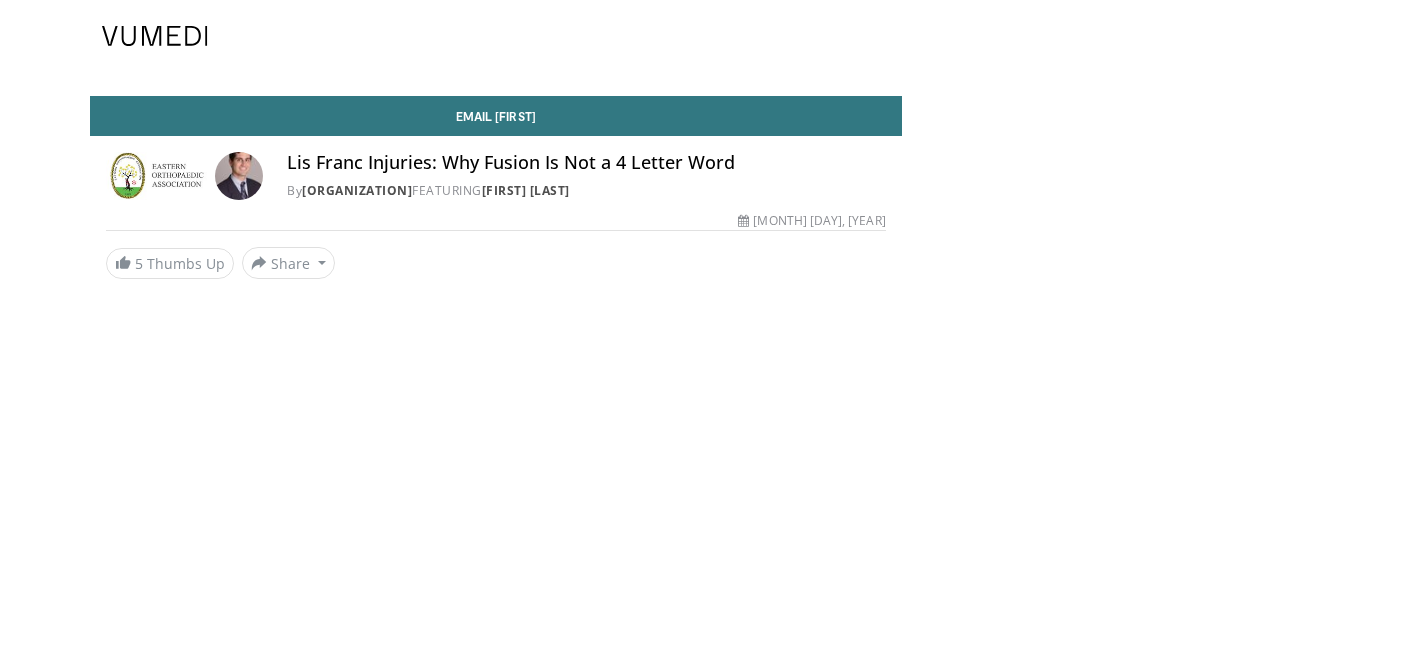 scroll, scrollTop: 0, scrollLeft: 0, axis: both 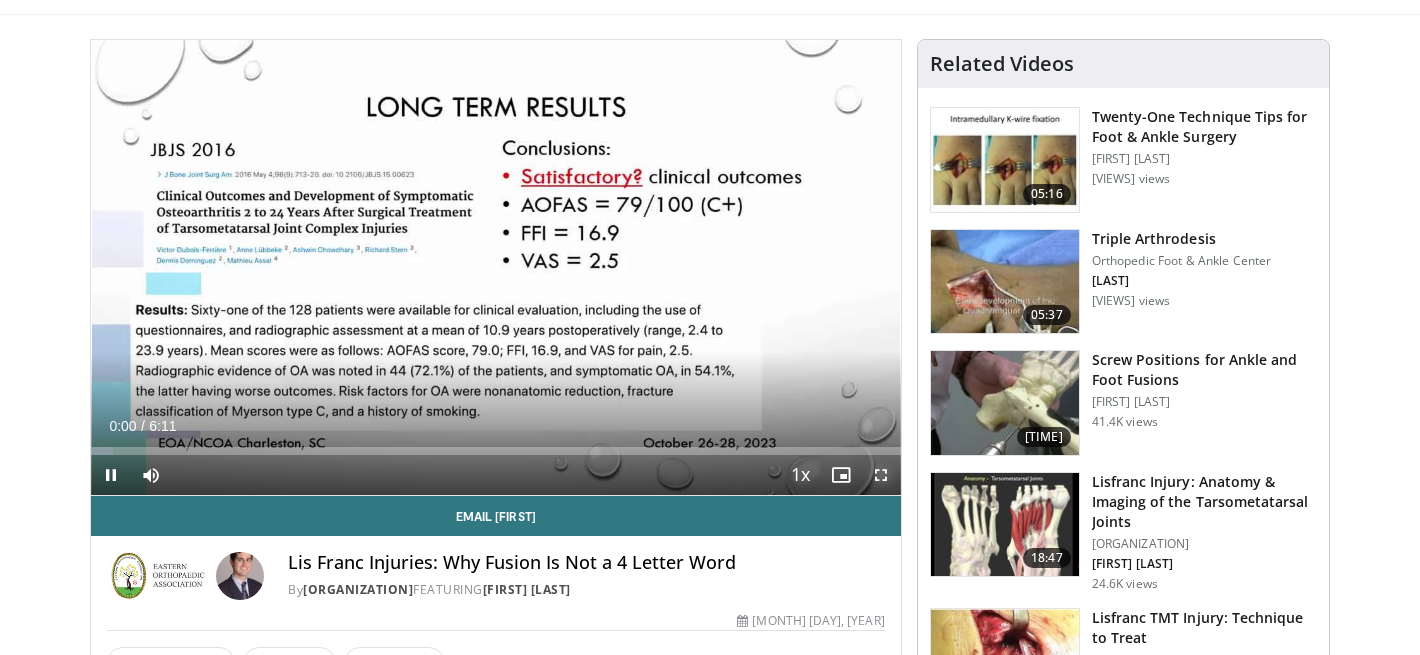 click at bounding box center [881, 475] 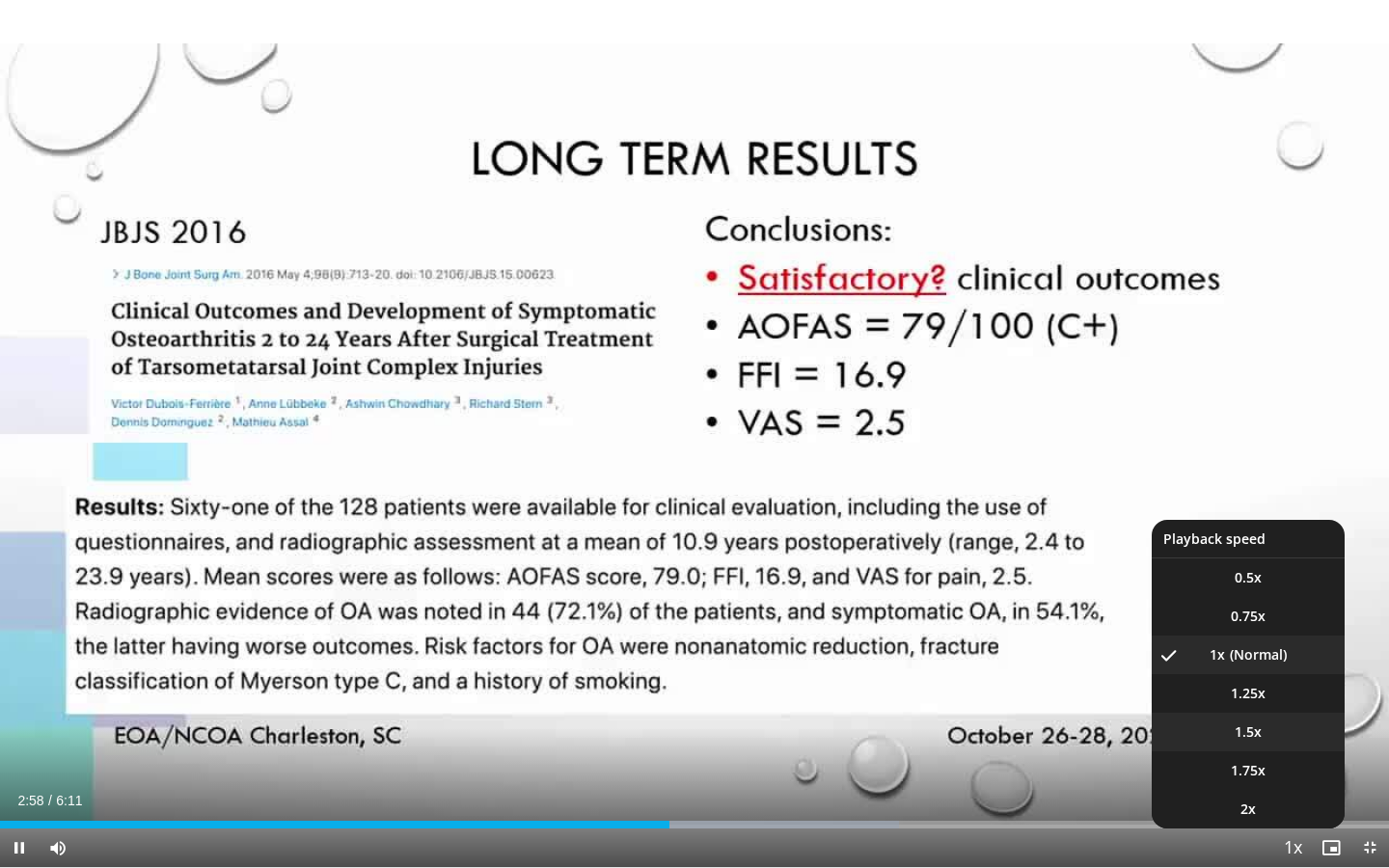 click on "1.5x" at bounding box center [1248, 578] 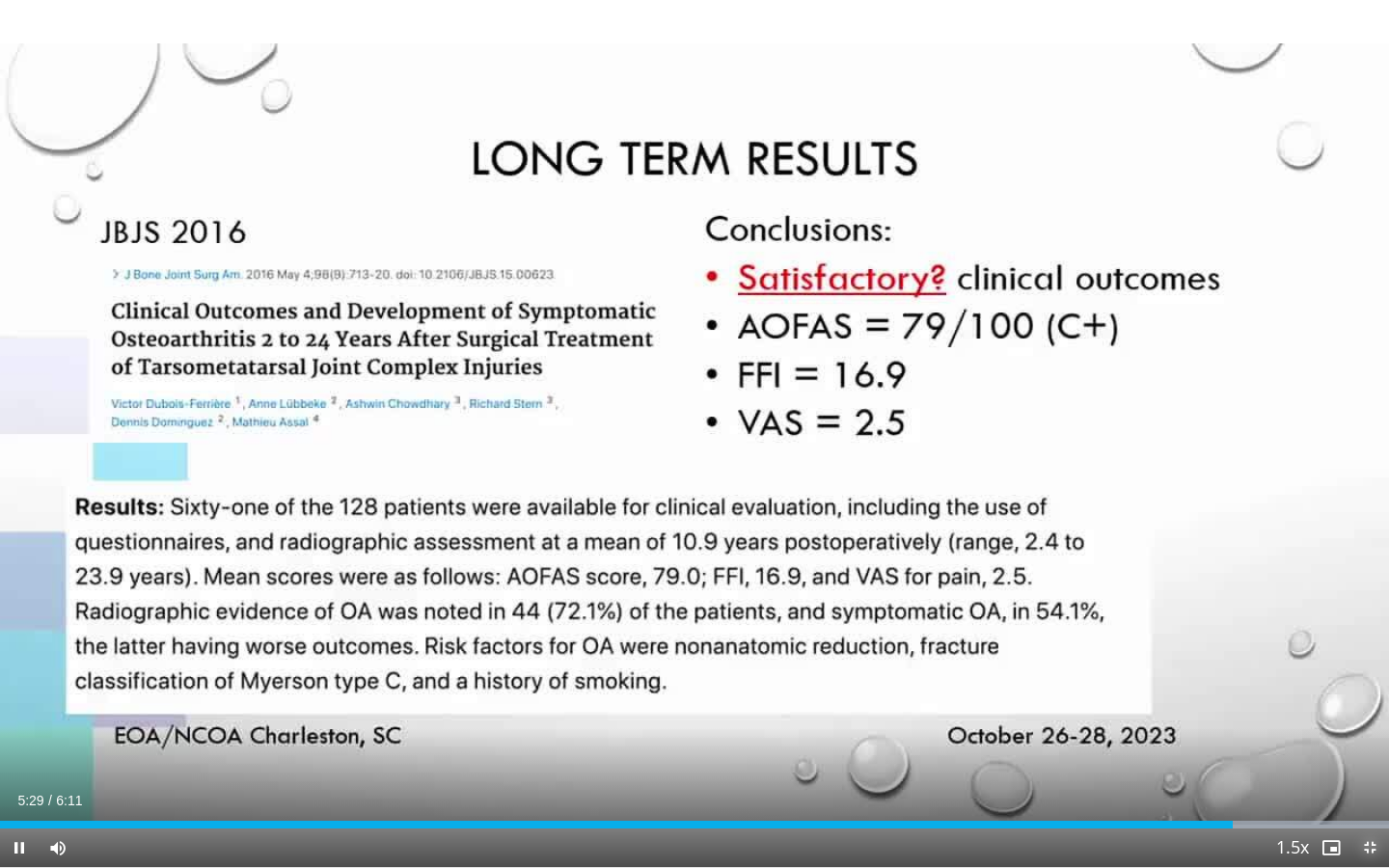 click at bounding box center [1370, 848] 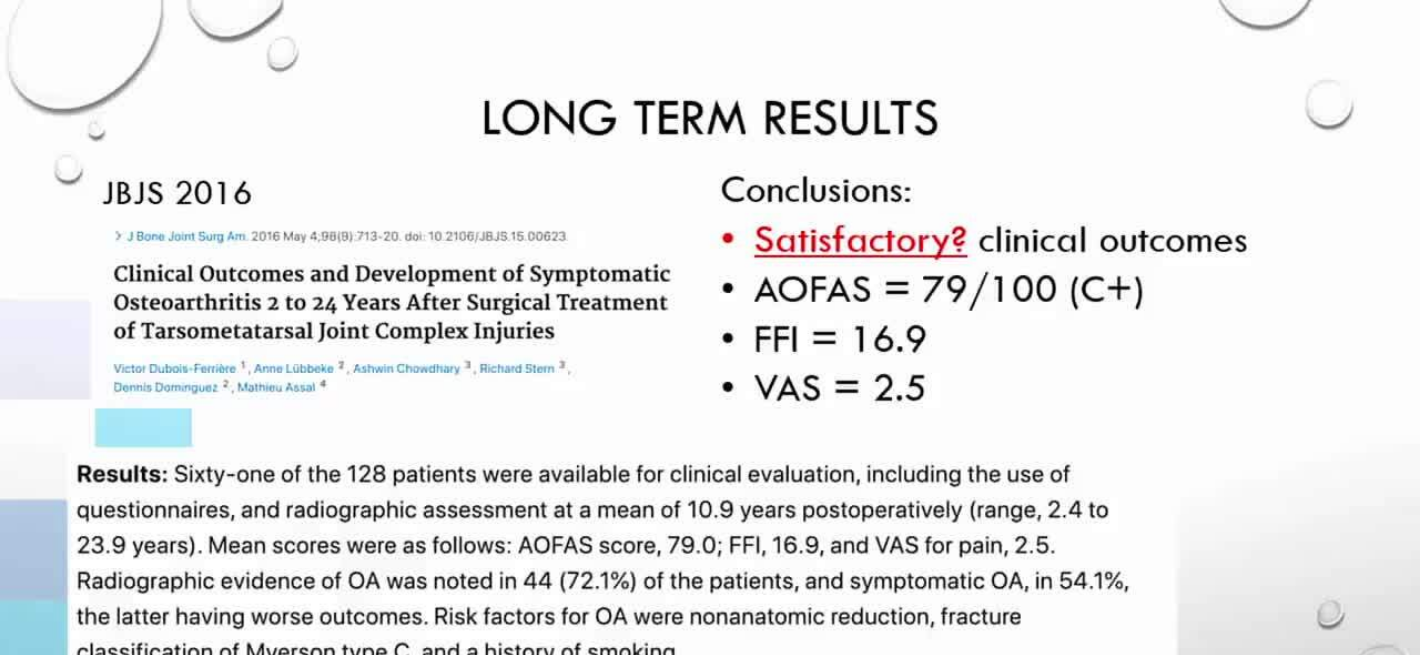 scroll, scrollTop: 58, scrollLeft: 0, axis: vertical 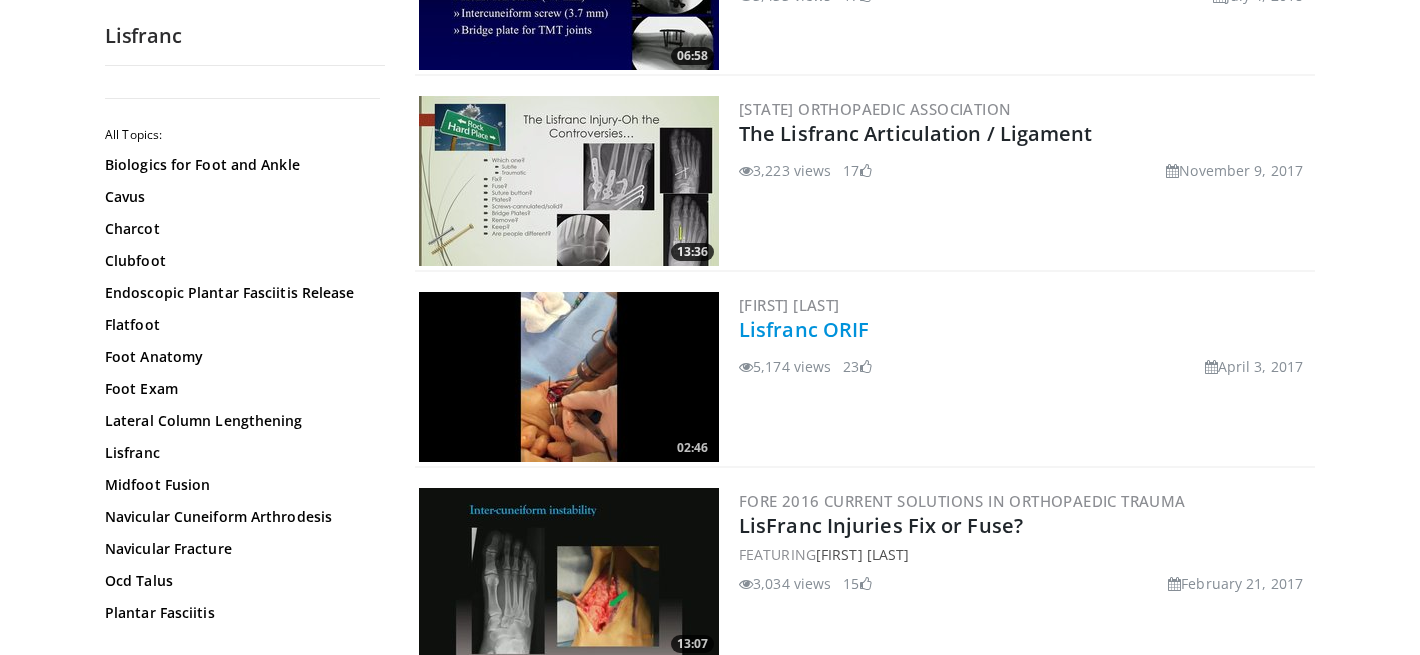 click on "Lisfranc ORIF" at bounding box center [804, 329] 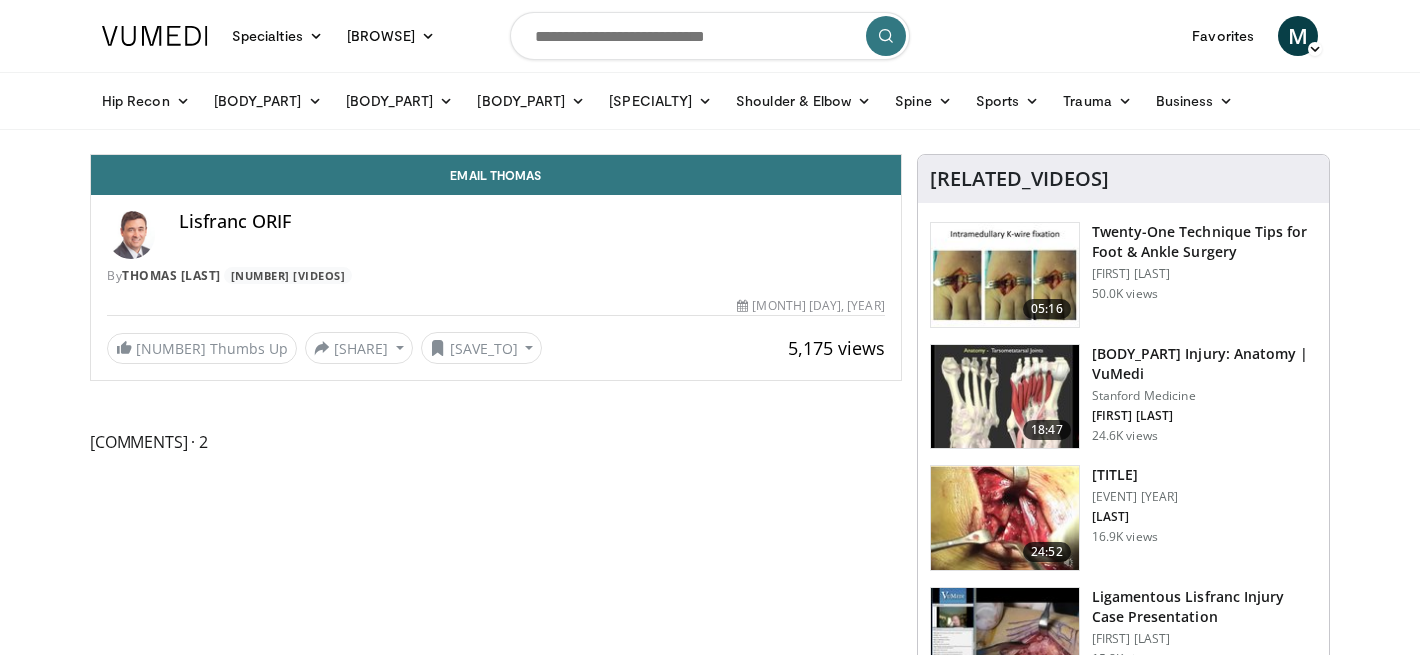 scroll, scrollTop: 0, scrollLeft: 0, axis: both 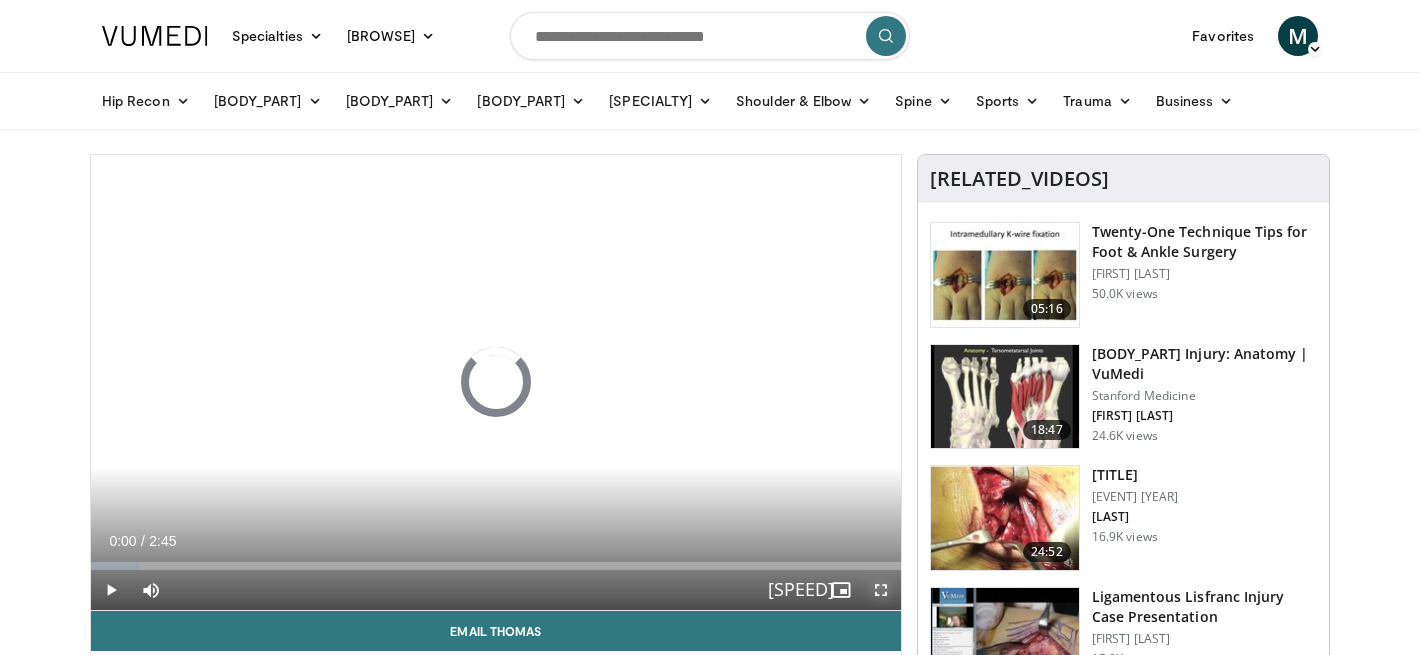 click at bounding box center [881, 590] 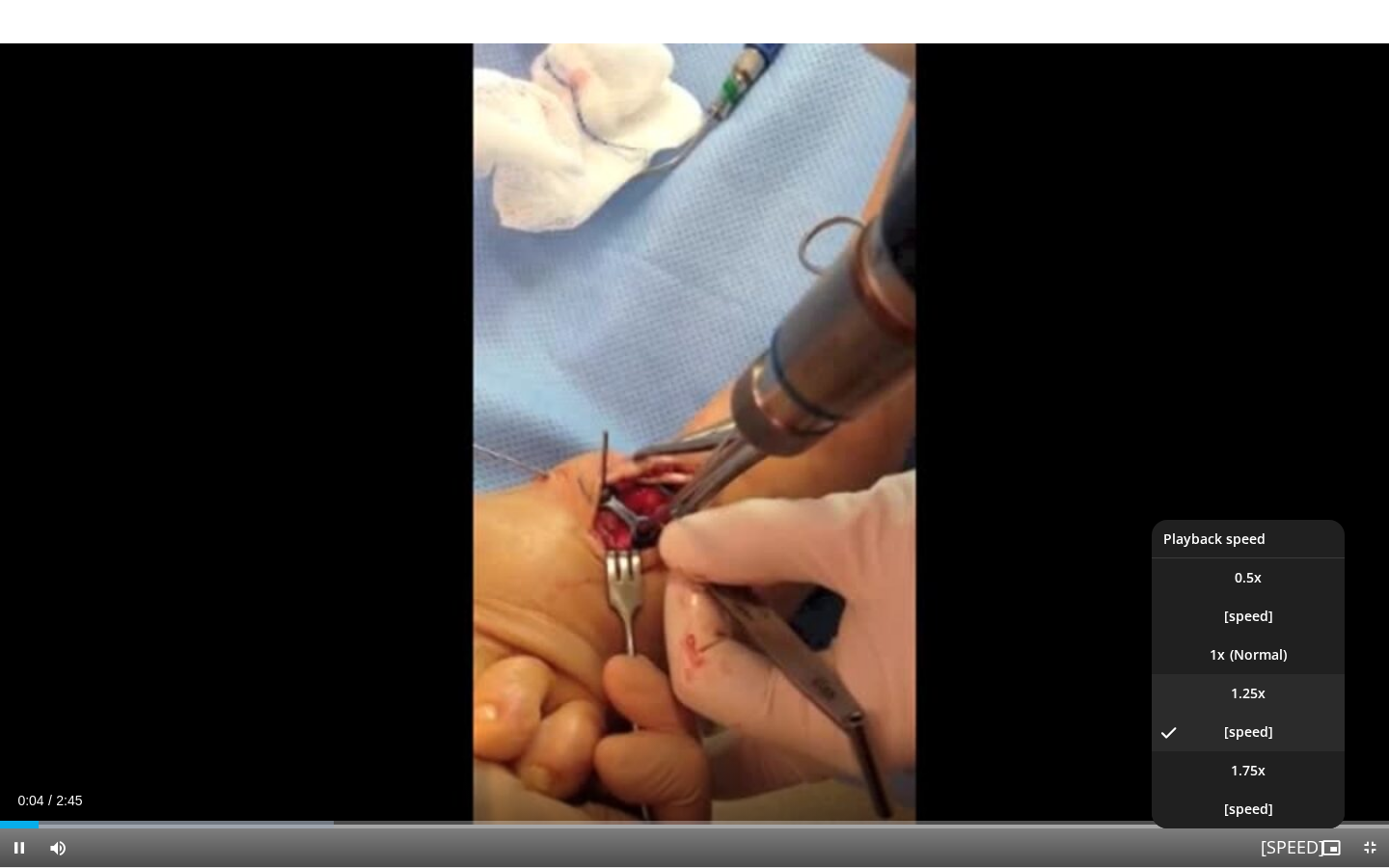 click on "1.25x" at bounding box center (1248, 578) 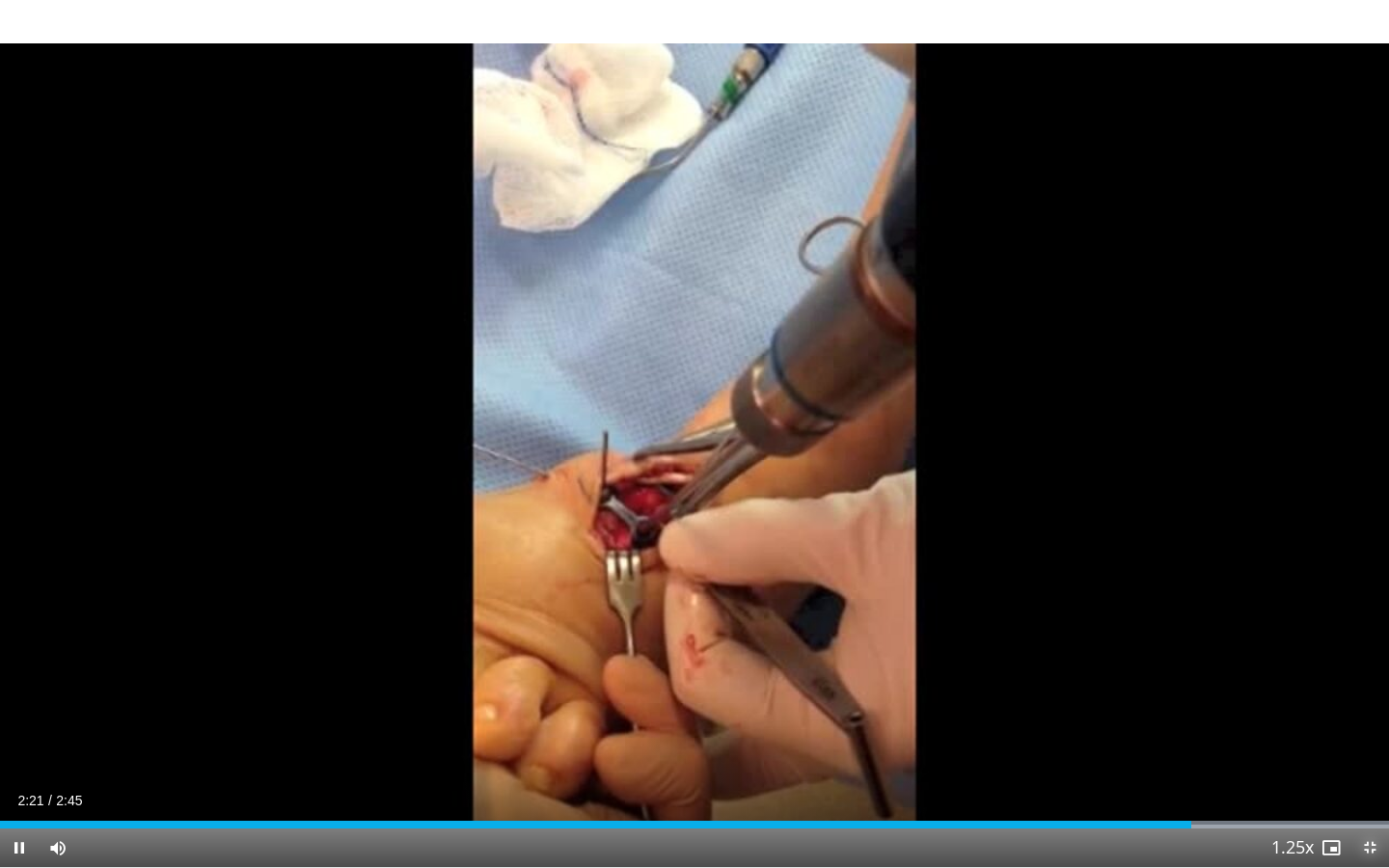 click at bounding box center [1370, 848] 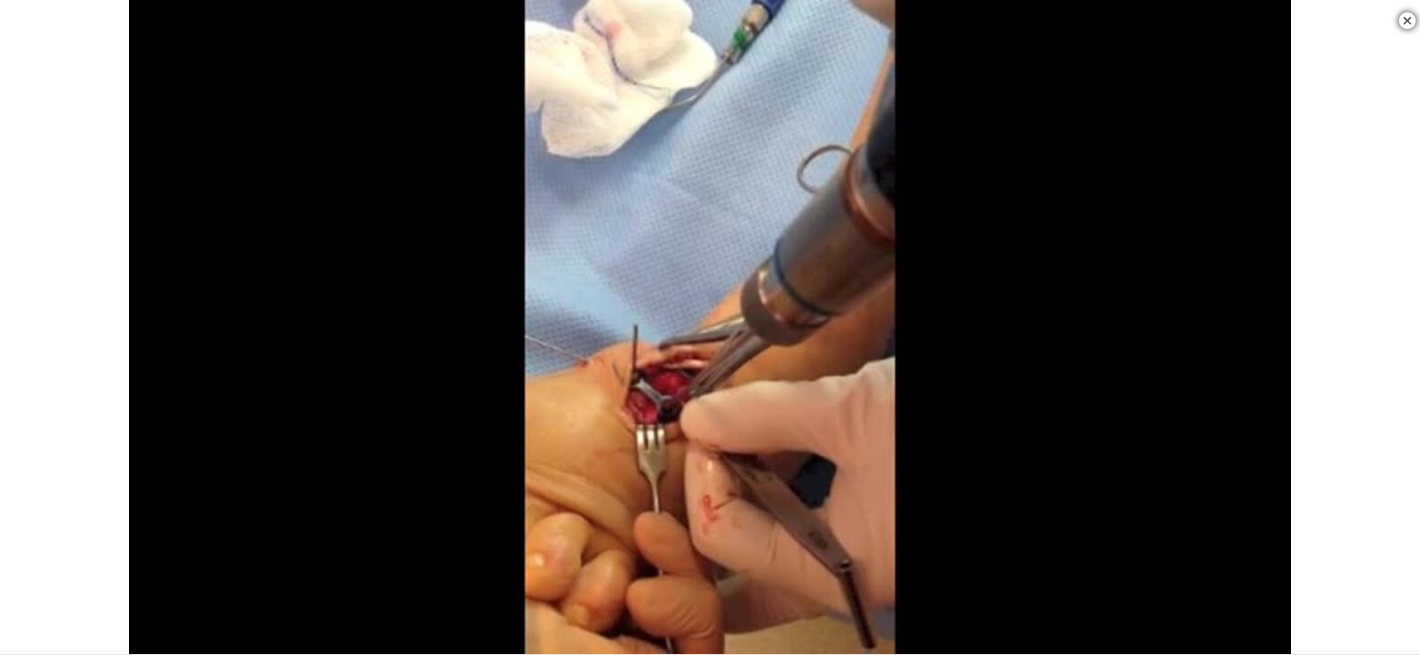 scroll, scrollTop: 810, scrollLeft: 0, axis: vertical 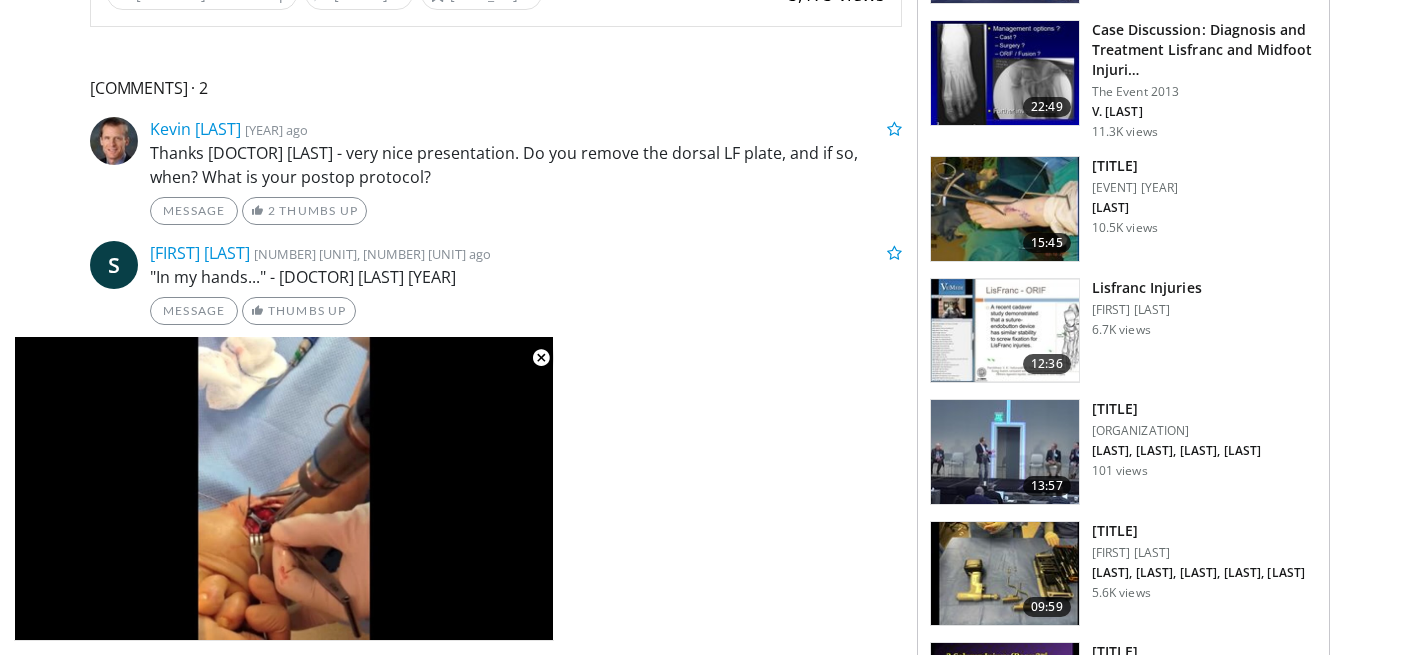 click on "Lisfranc Injuries" at bounding box center (1147, 288) 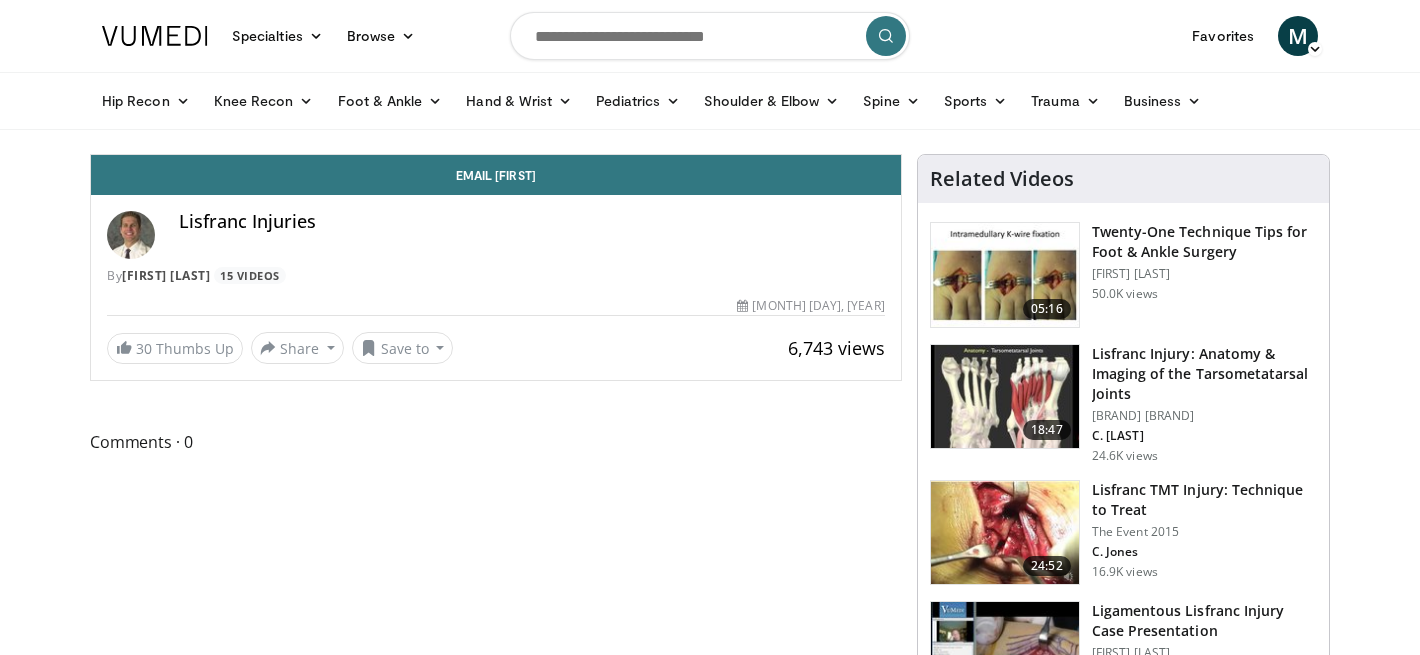click on "[TITLE]" at bounding box center [1204, 374] 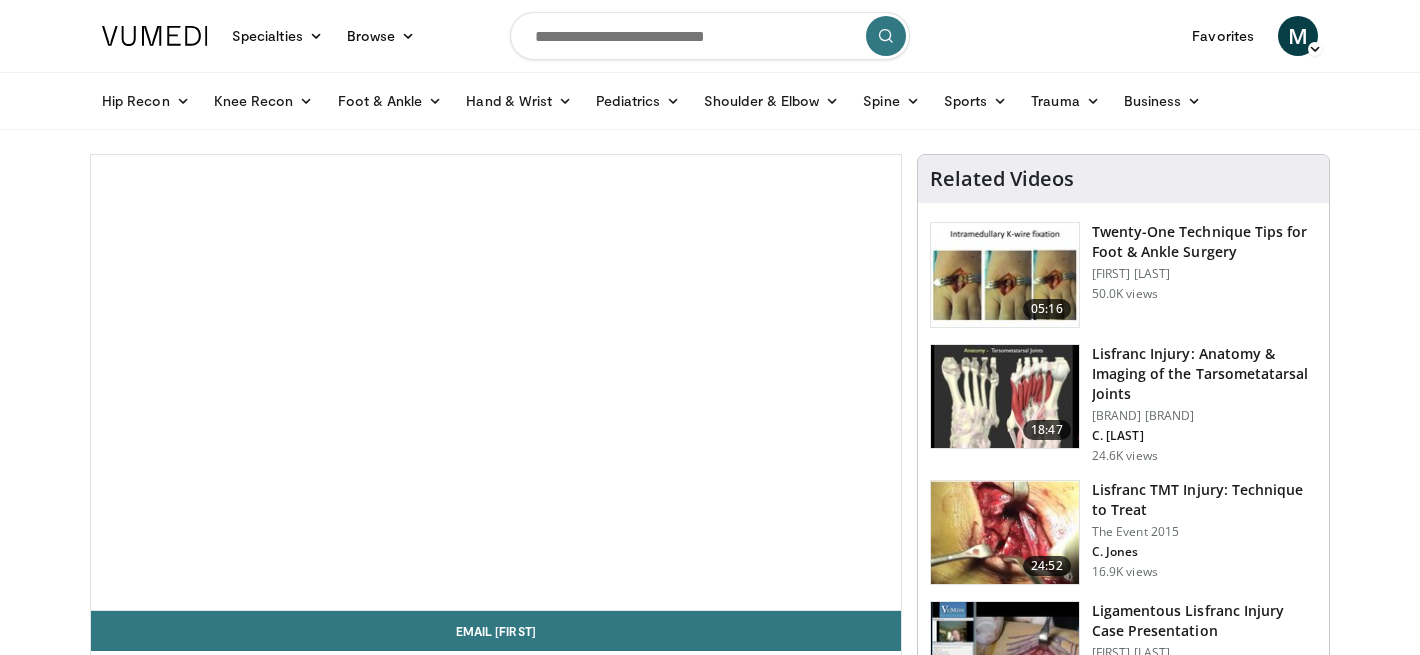 scroll, scrollTop: 0, scrollLeft: 0, axis: both 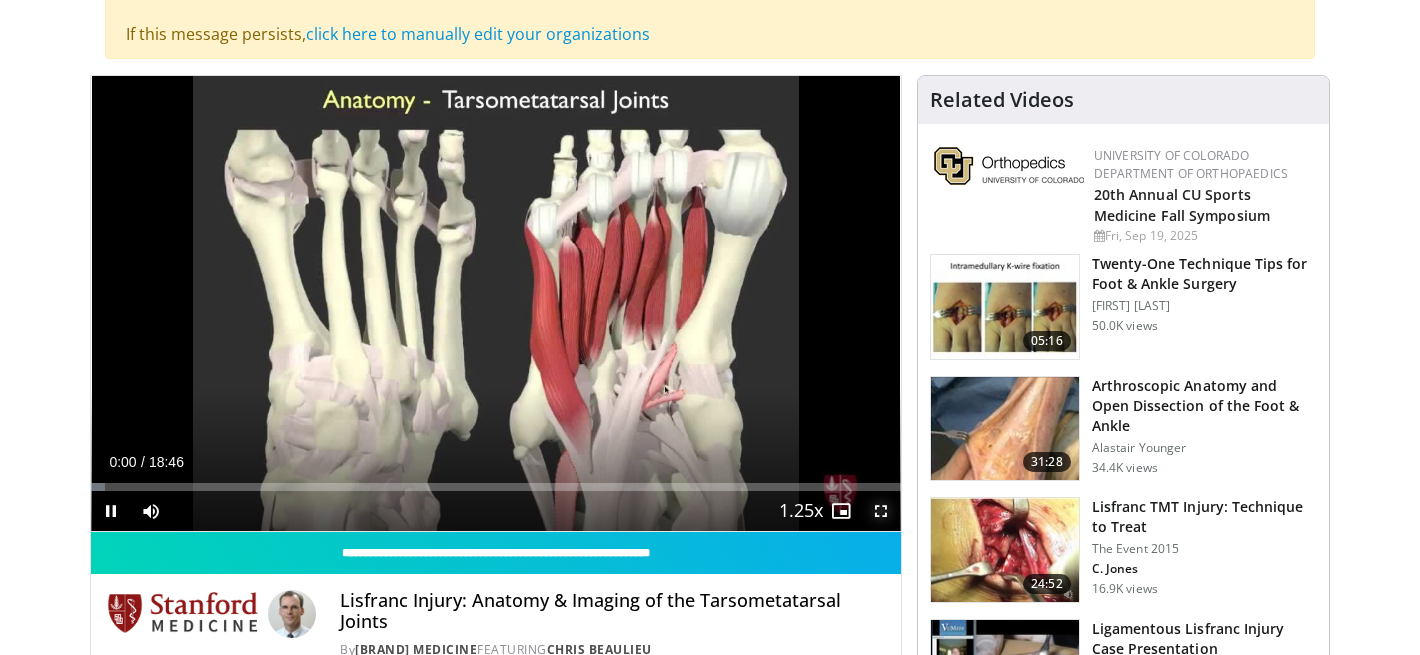 click at bounding box center (881, 511) 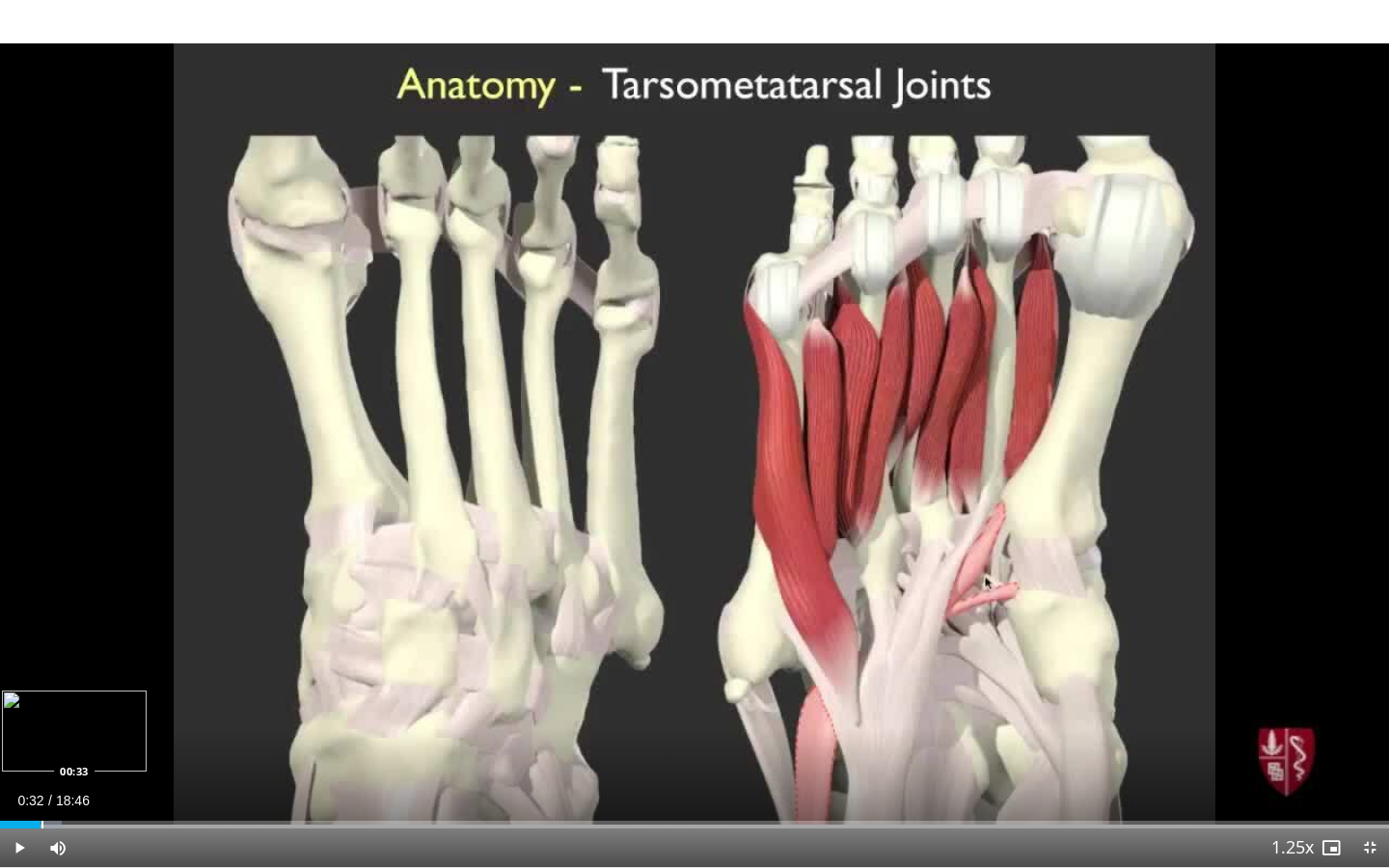 click at bounding box center [31, 825] 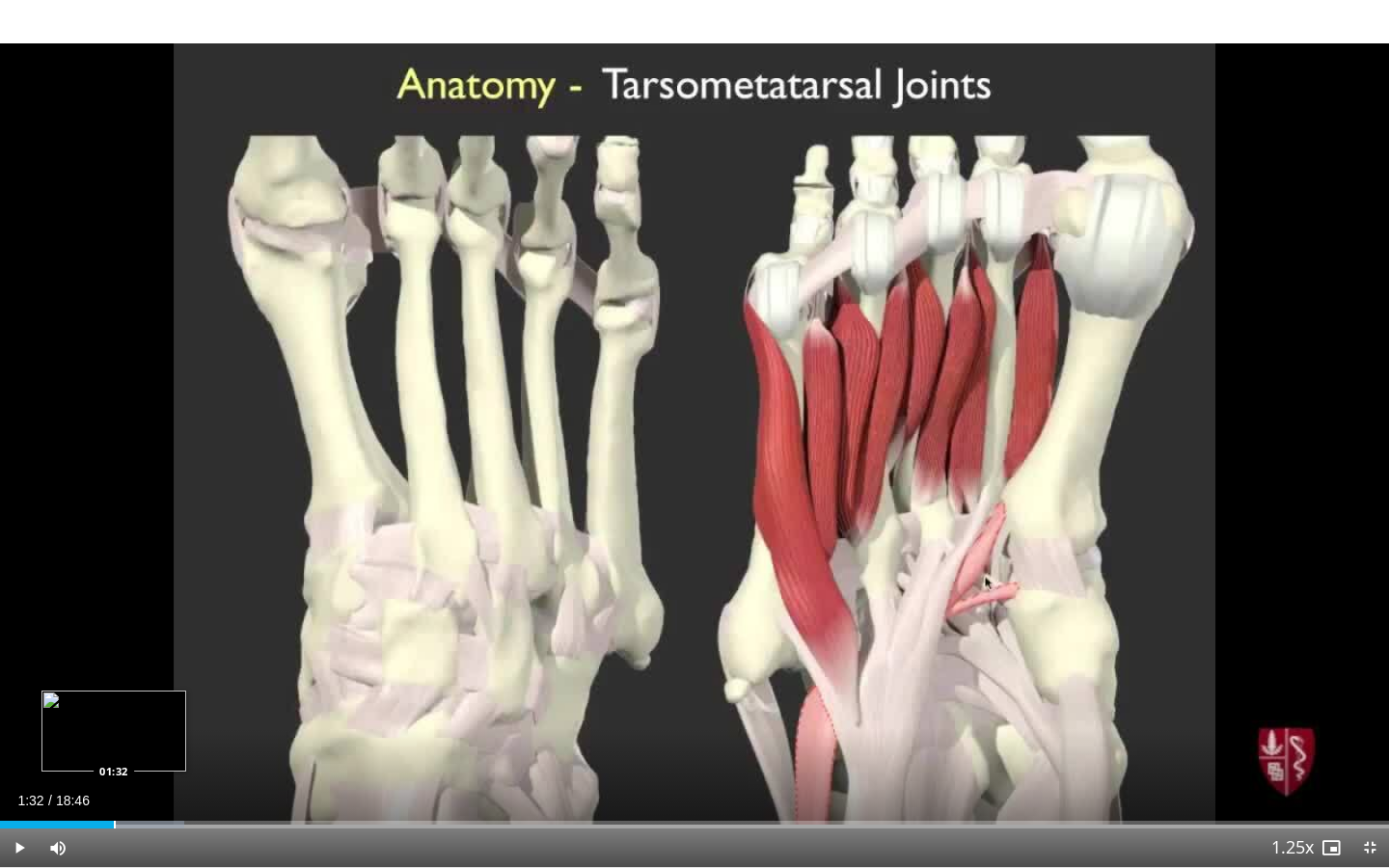 click at bounding box center (115, 825) 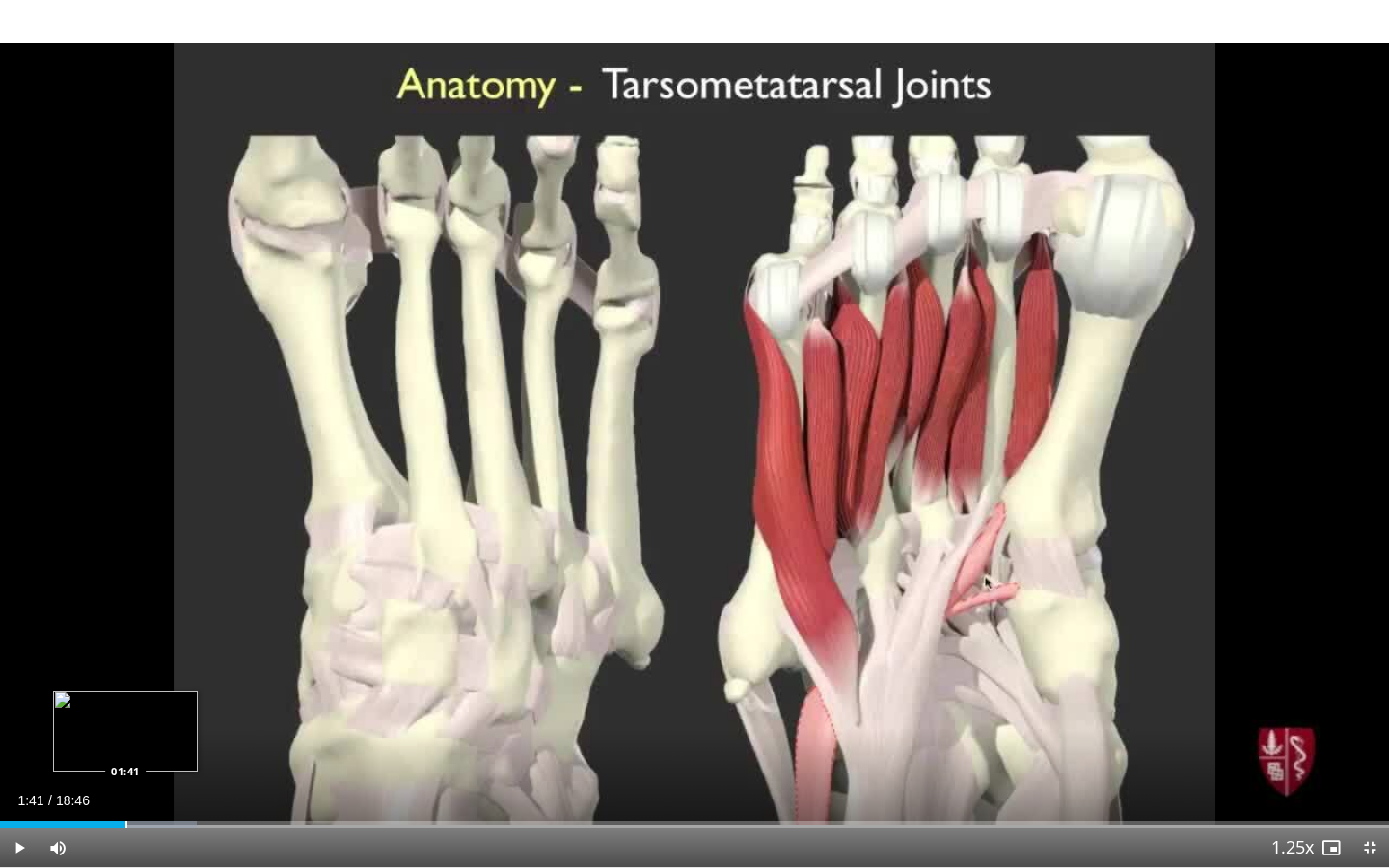 click at bounding box center (126, 825) 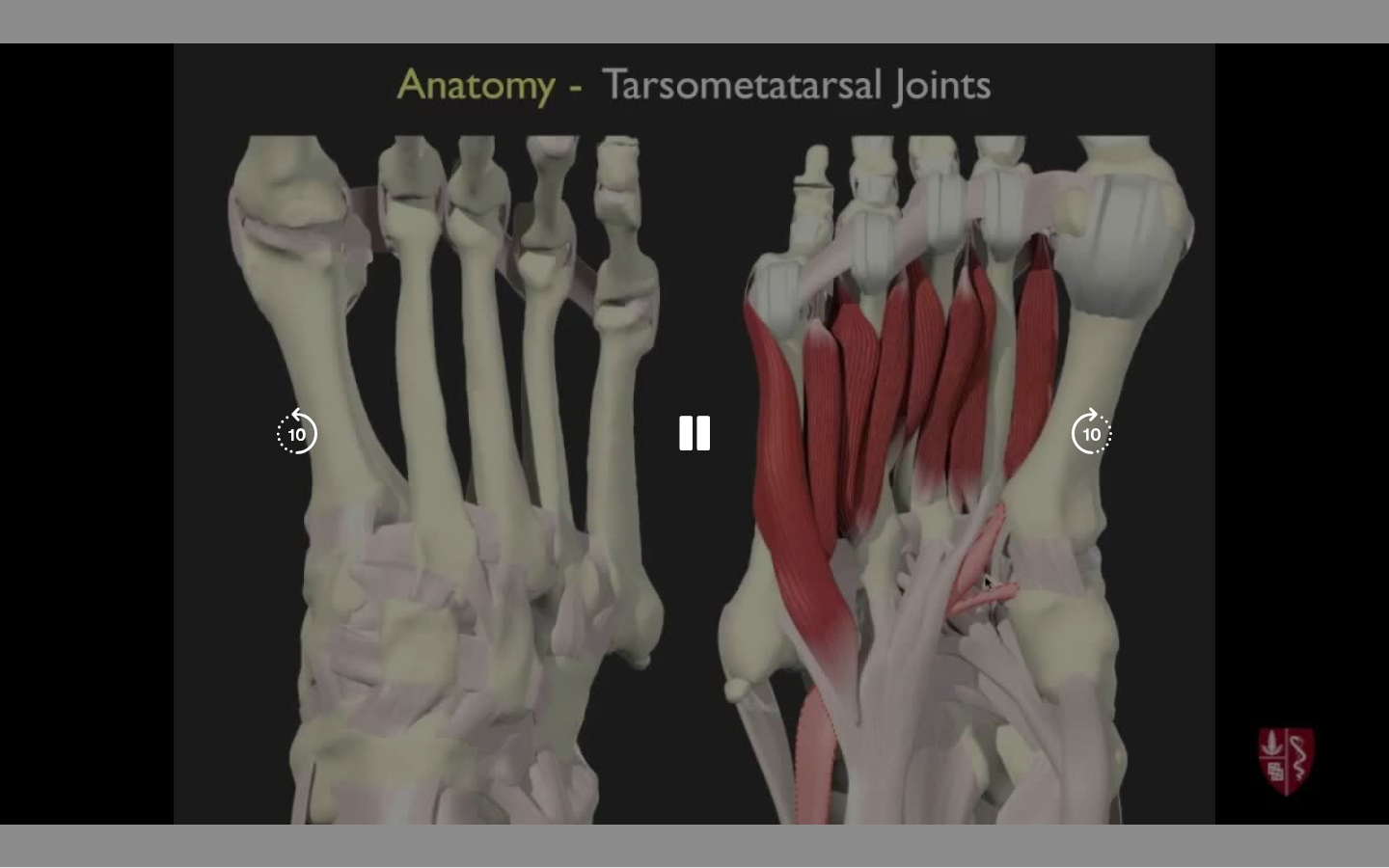 click on "**********" at bounding box center (694, 434) 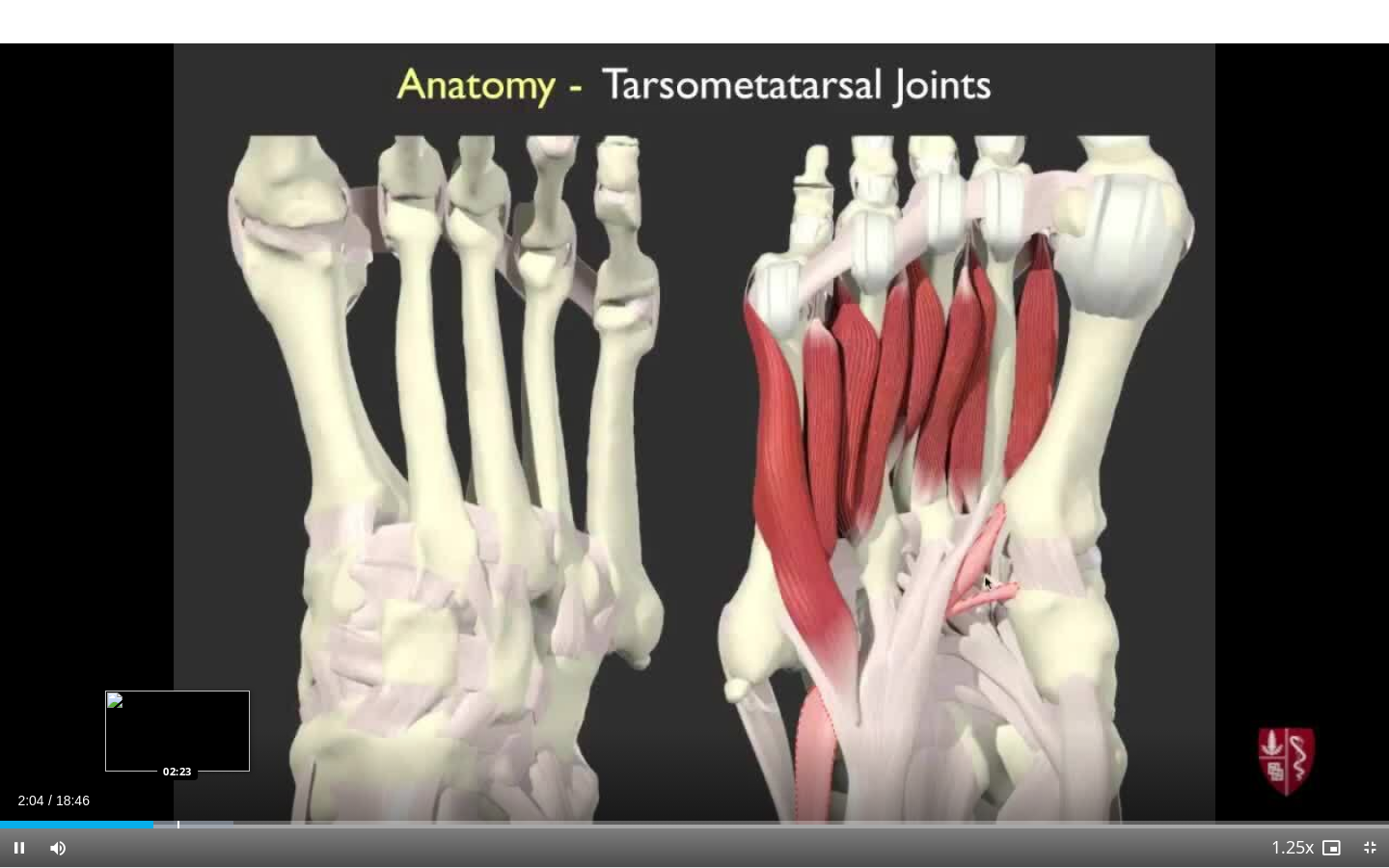 click at bounding box center [178, 825] 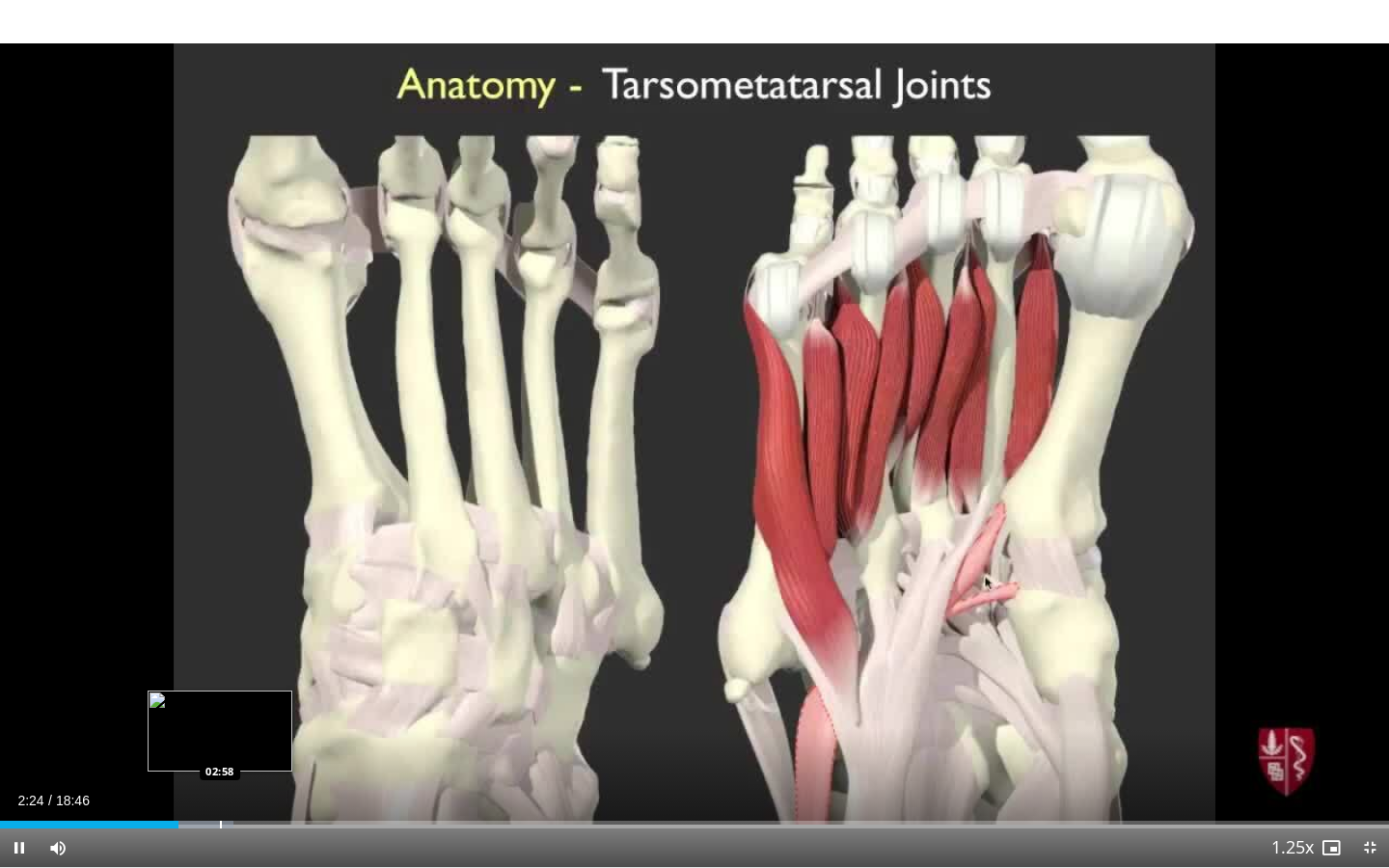 click at bounding box center [221, 825] 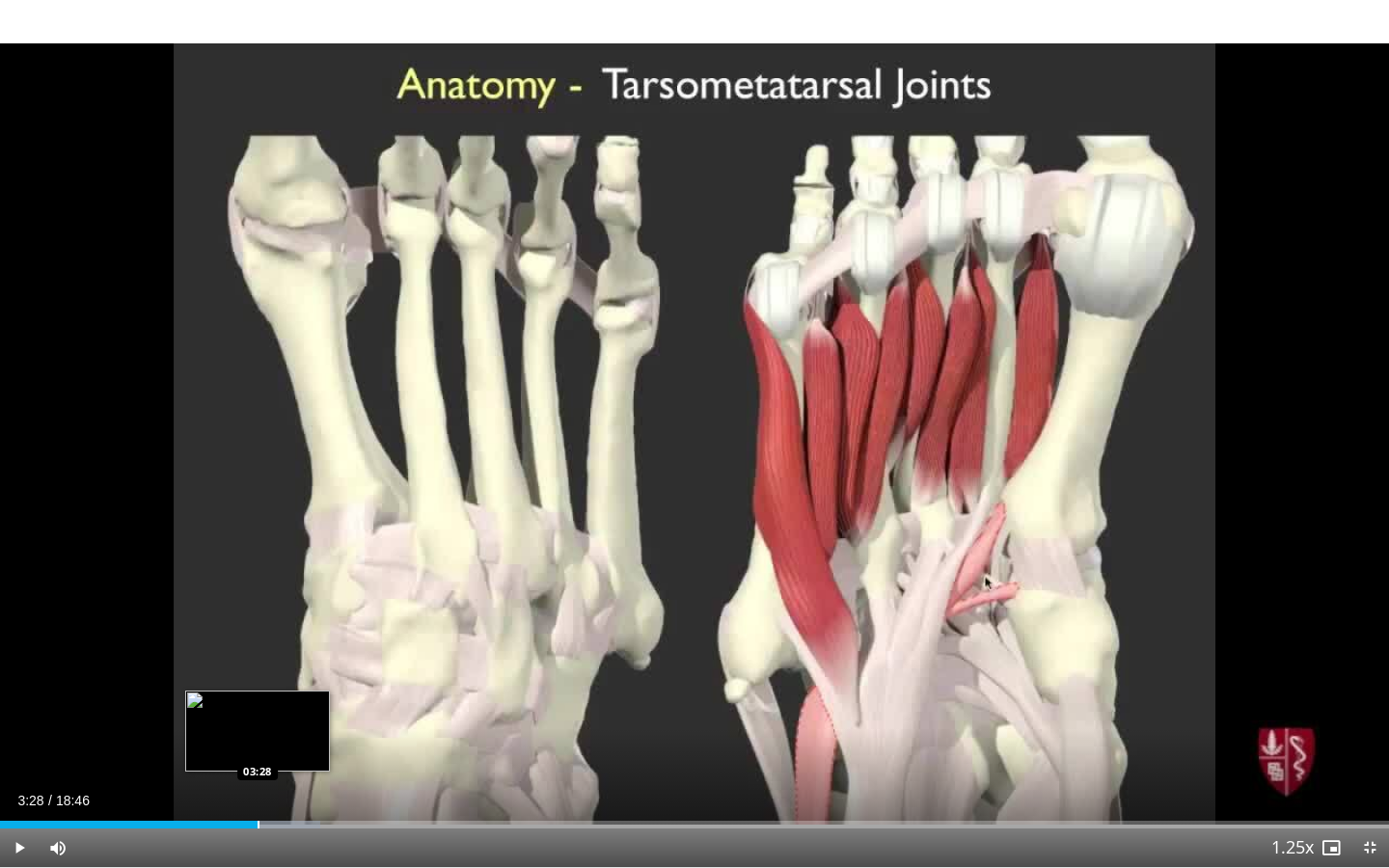 click on "Loaded :  23.04% 03:28 03:28" at bounding box center (694, 819) 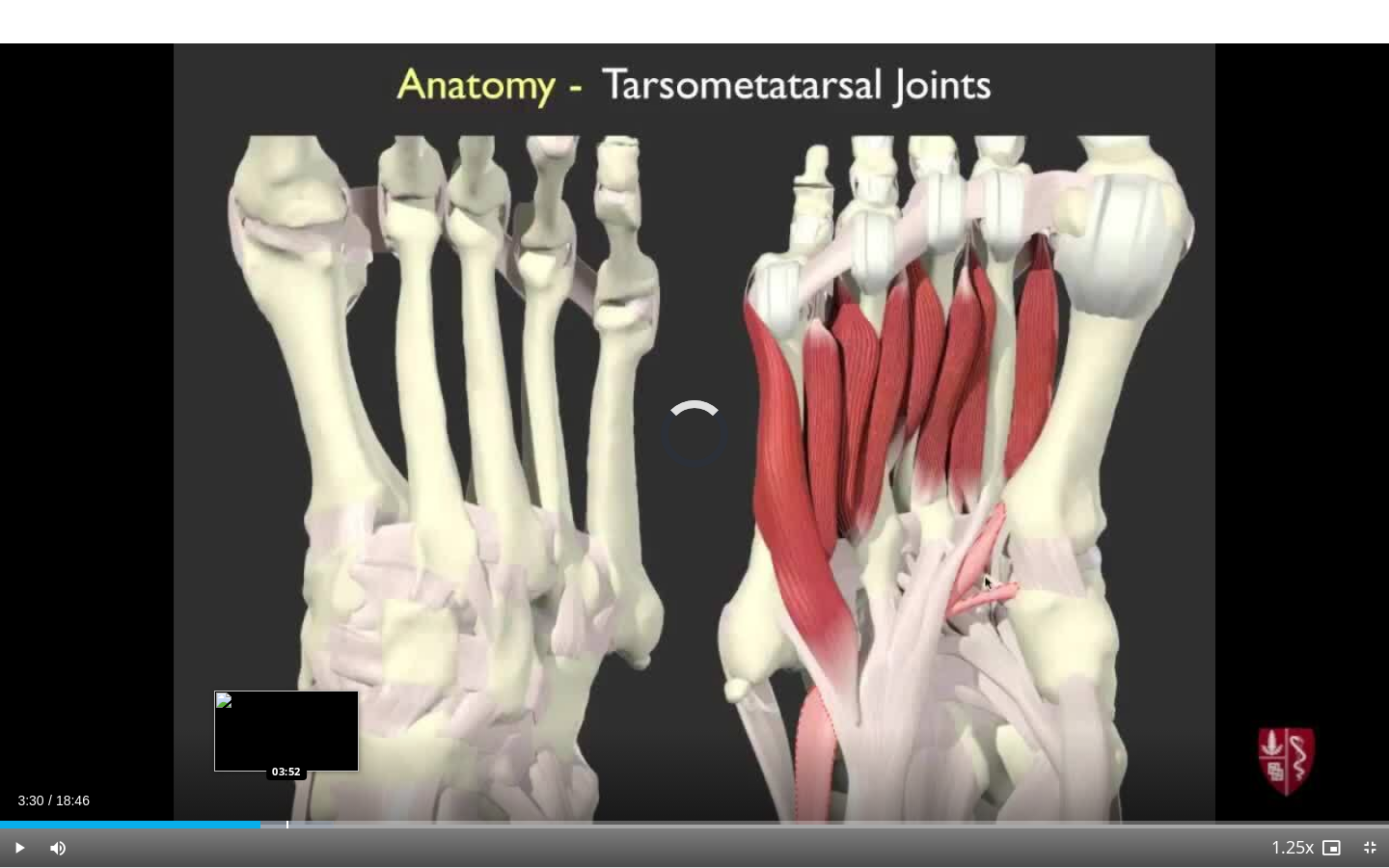 click at bounding box center (287, 825) 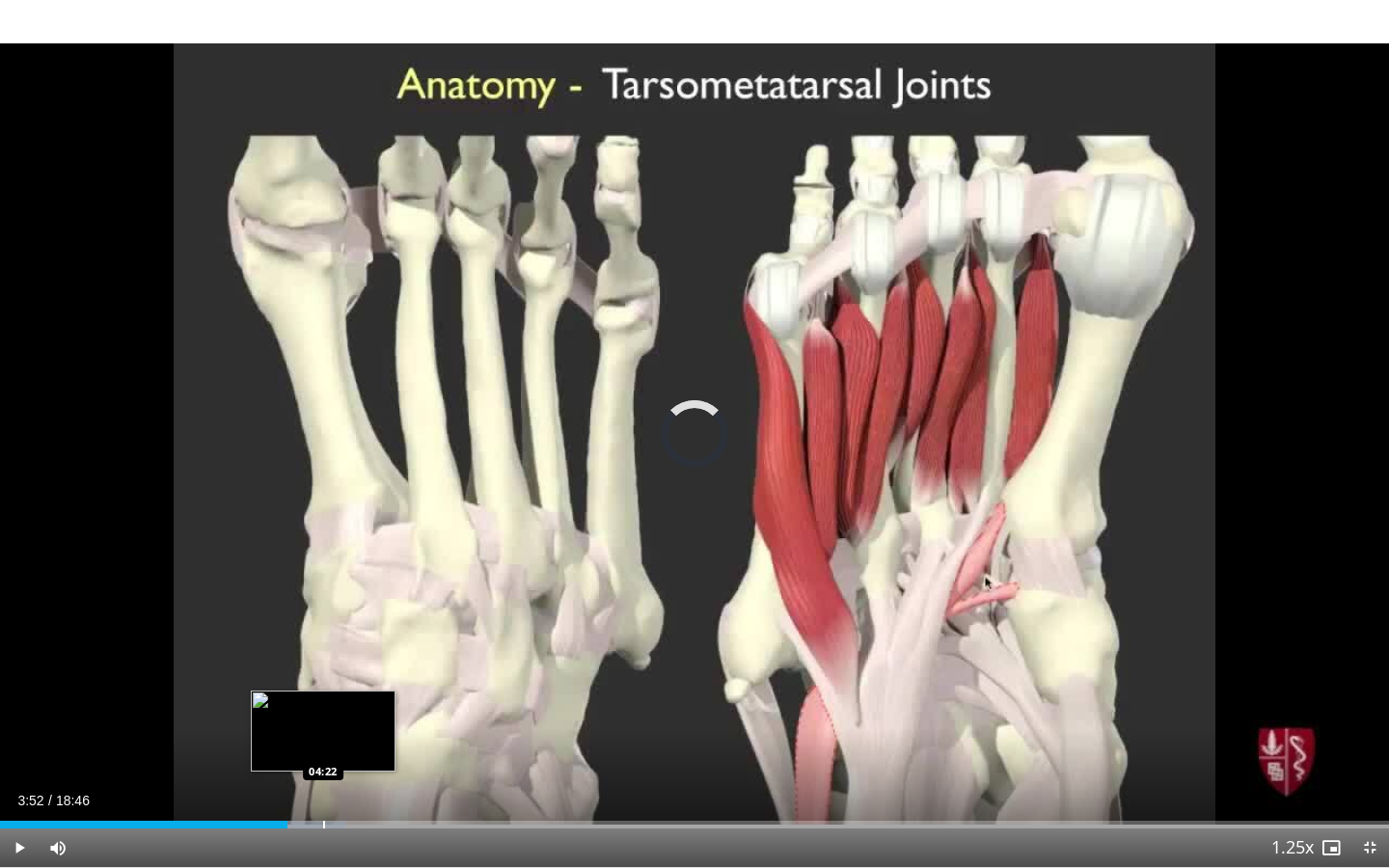 click at bounding box center [324, 825] 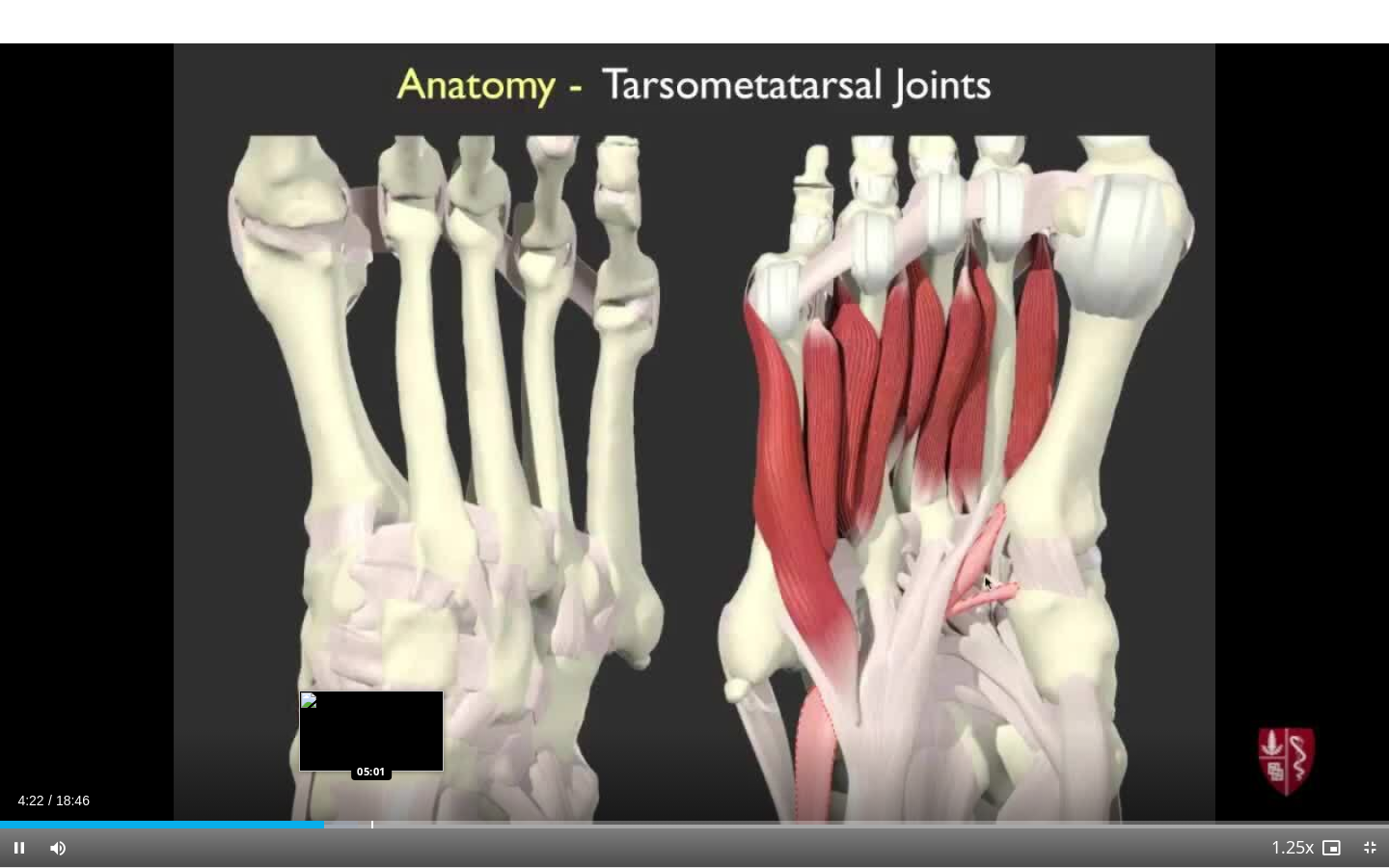 click on "Loaded :  25.78% 04:22 05:01" at bounding box center [694, 819] 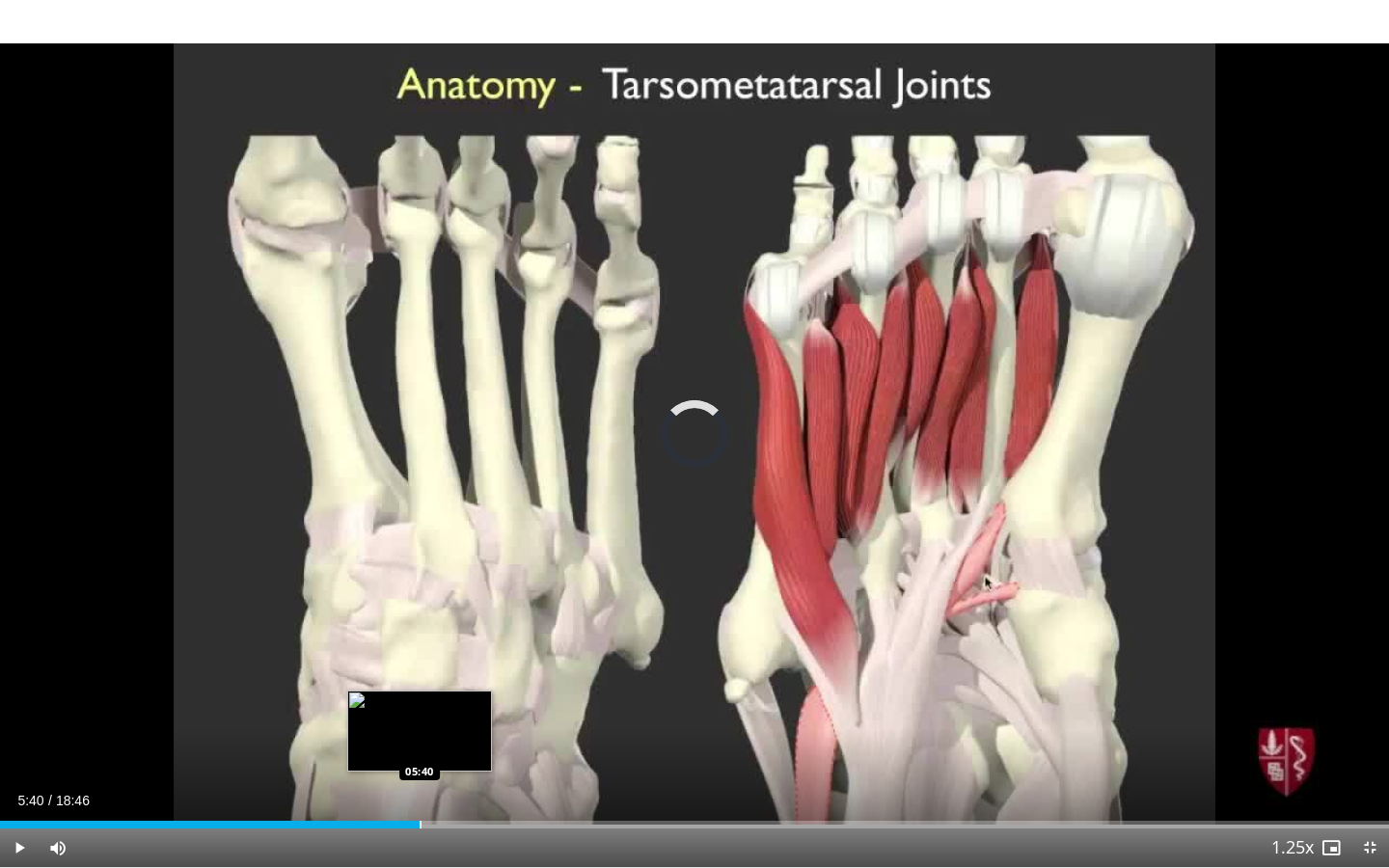 click on "Loaded :  28.44% 05:02 05:40" at bounding box center (694, 819) 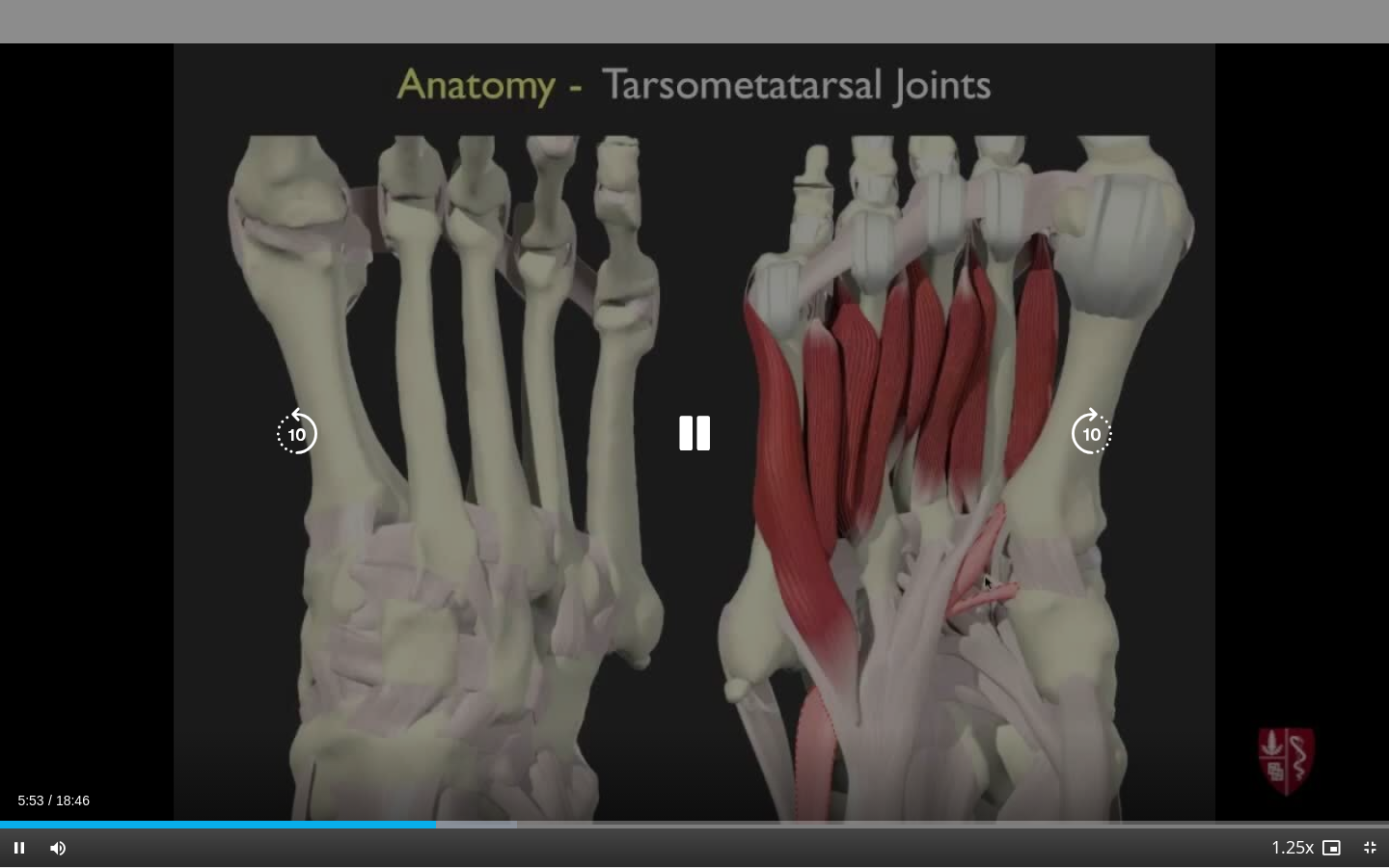 click on "Loaded :  37.23% 05:53 06:05" at bounding box center [694, 819] 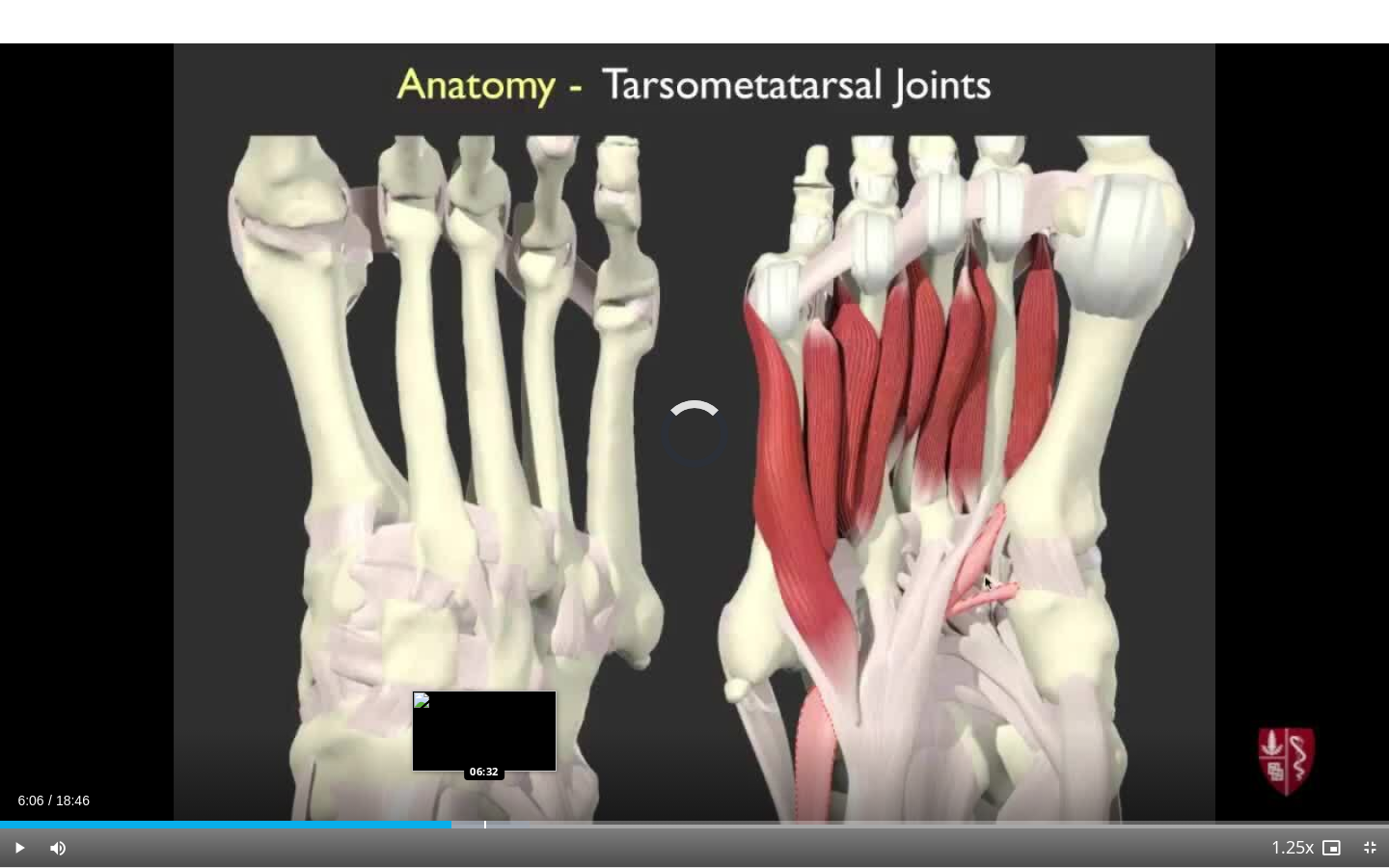 click on "Loaded :  38.12% 06:06 06:32" at bounding box center [694, 819] 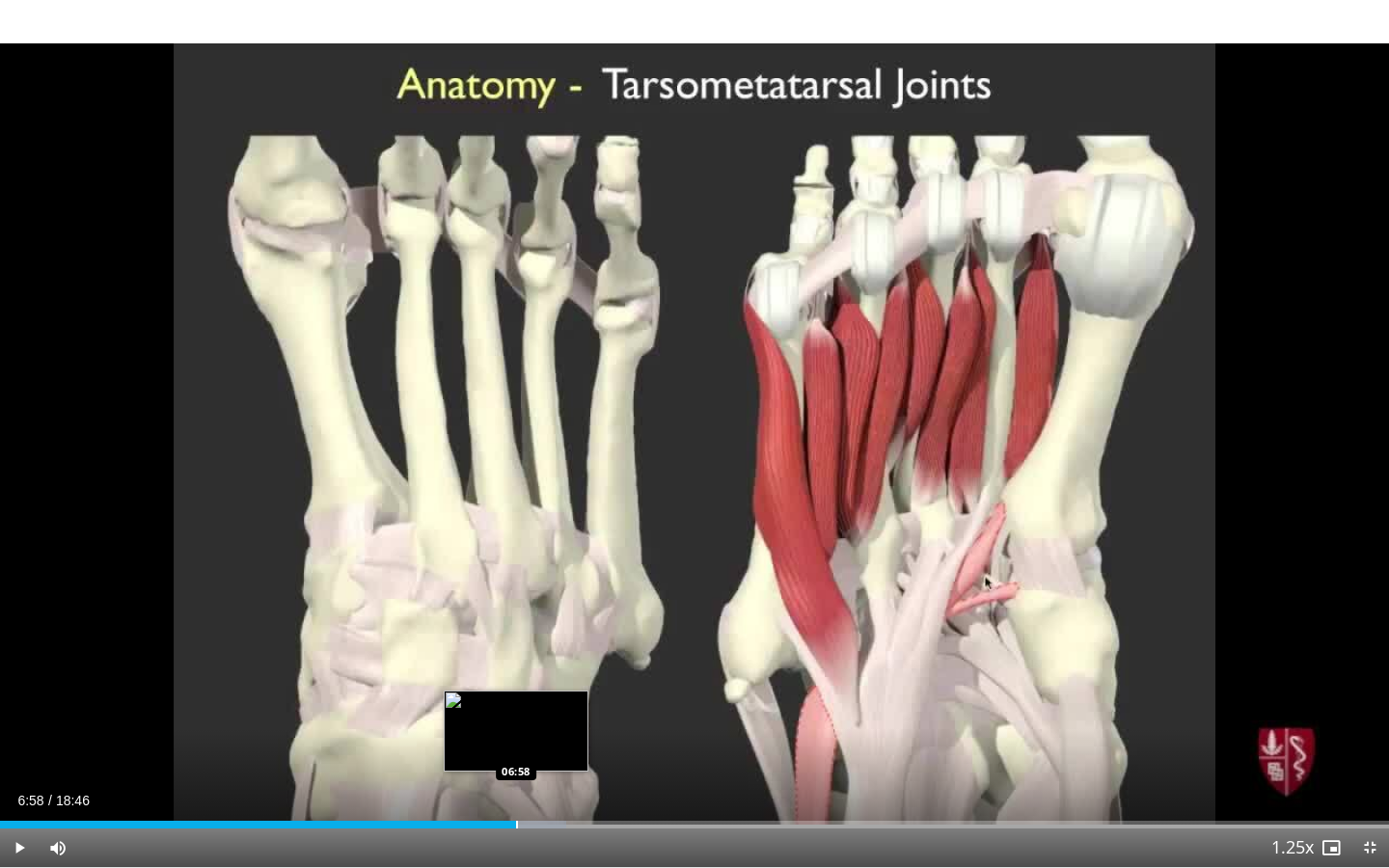click at bounding box center (517, 825) 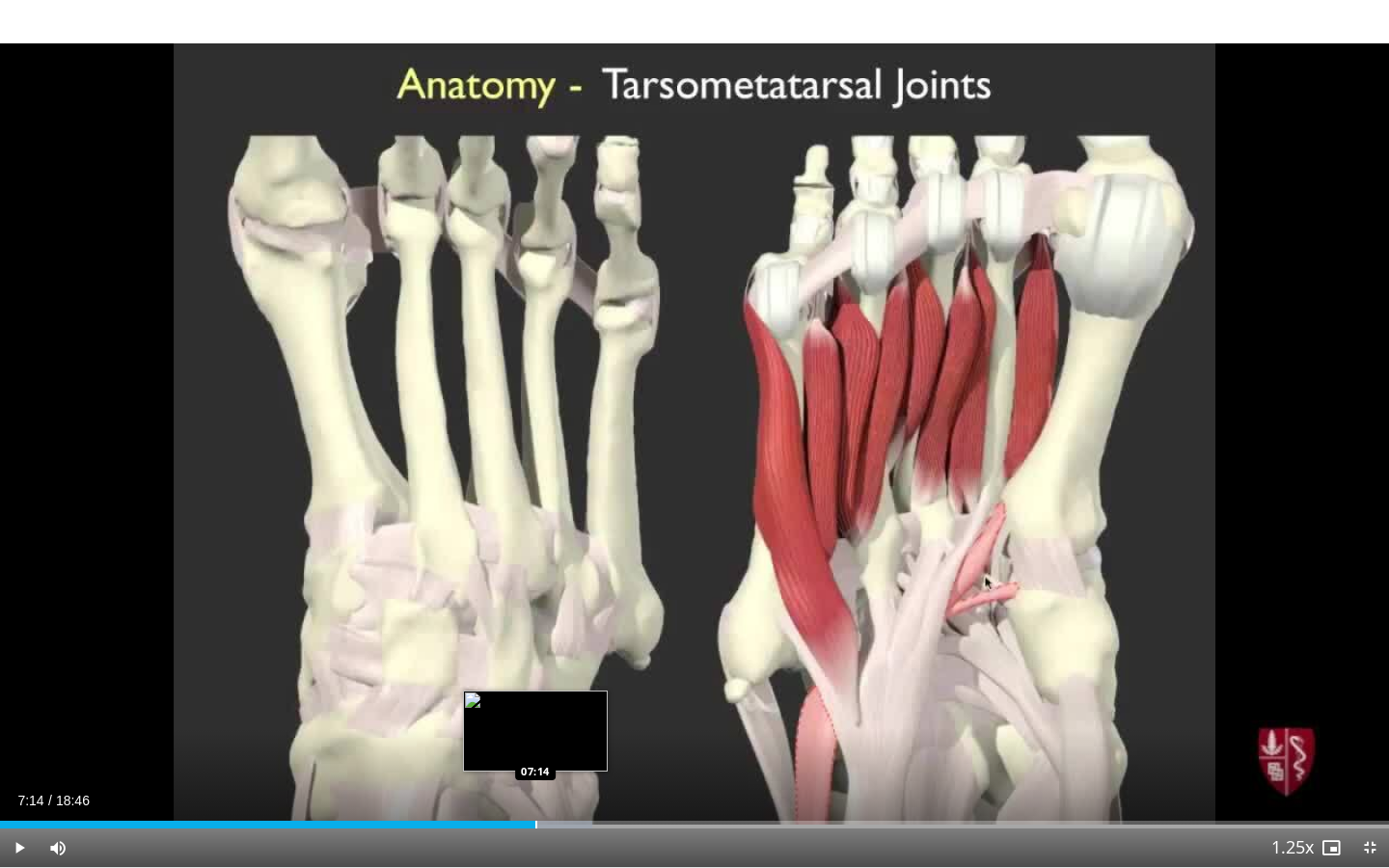click at bounding box center [536, 825] 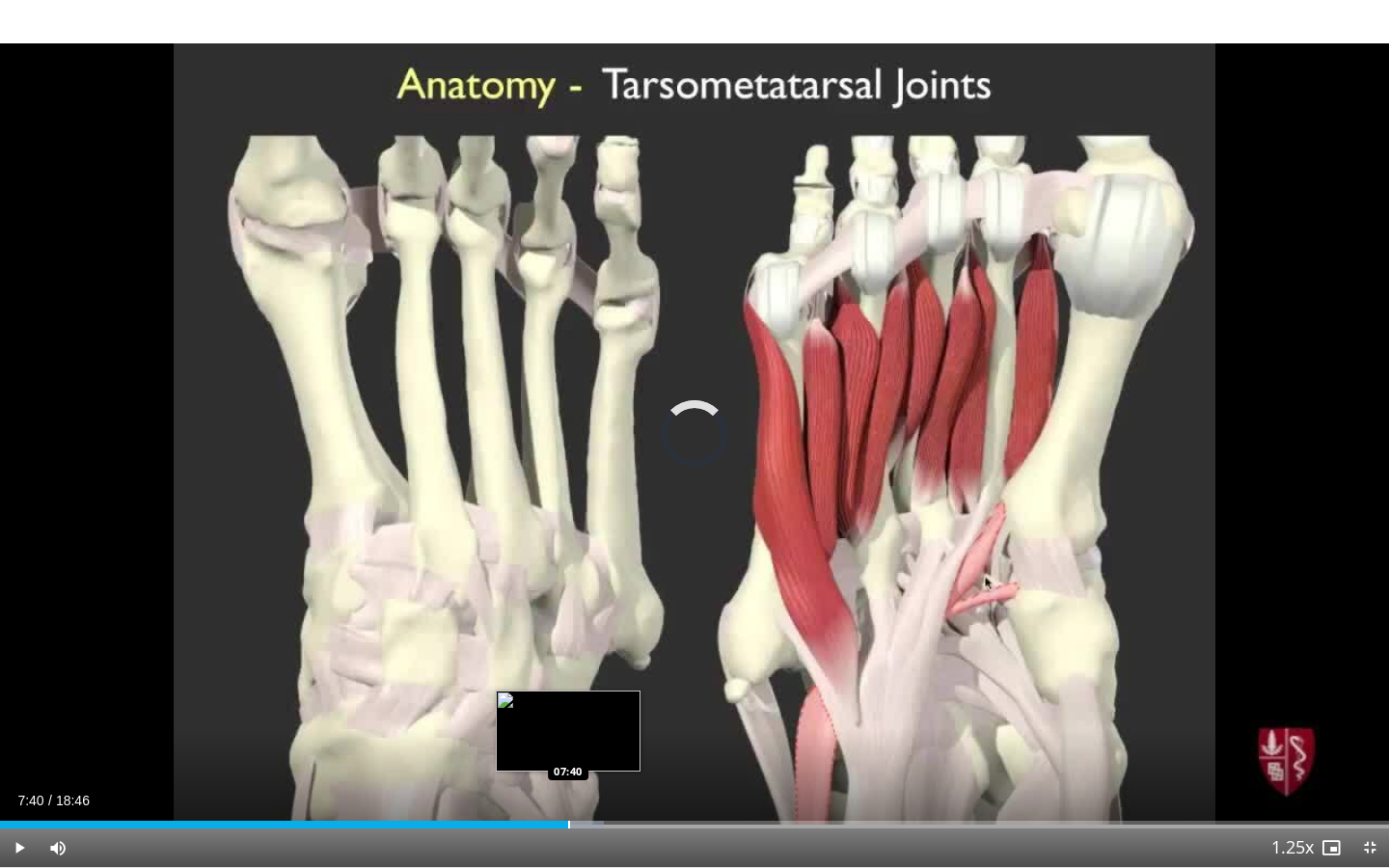 click at bounding box center (569, 825) 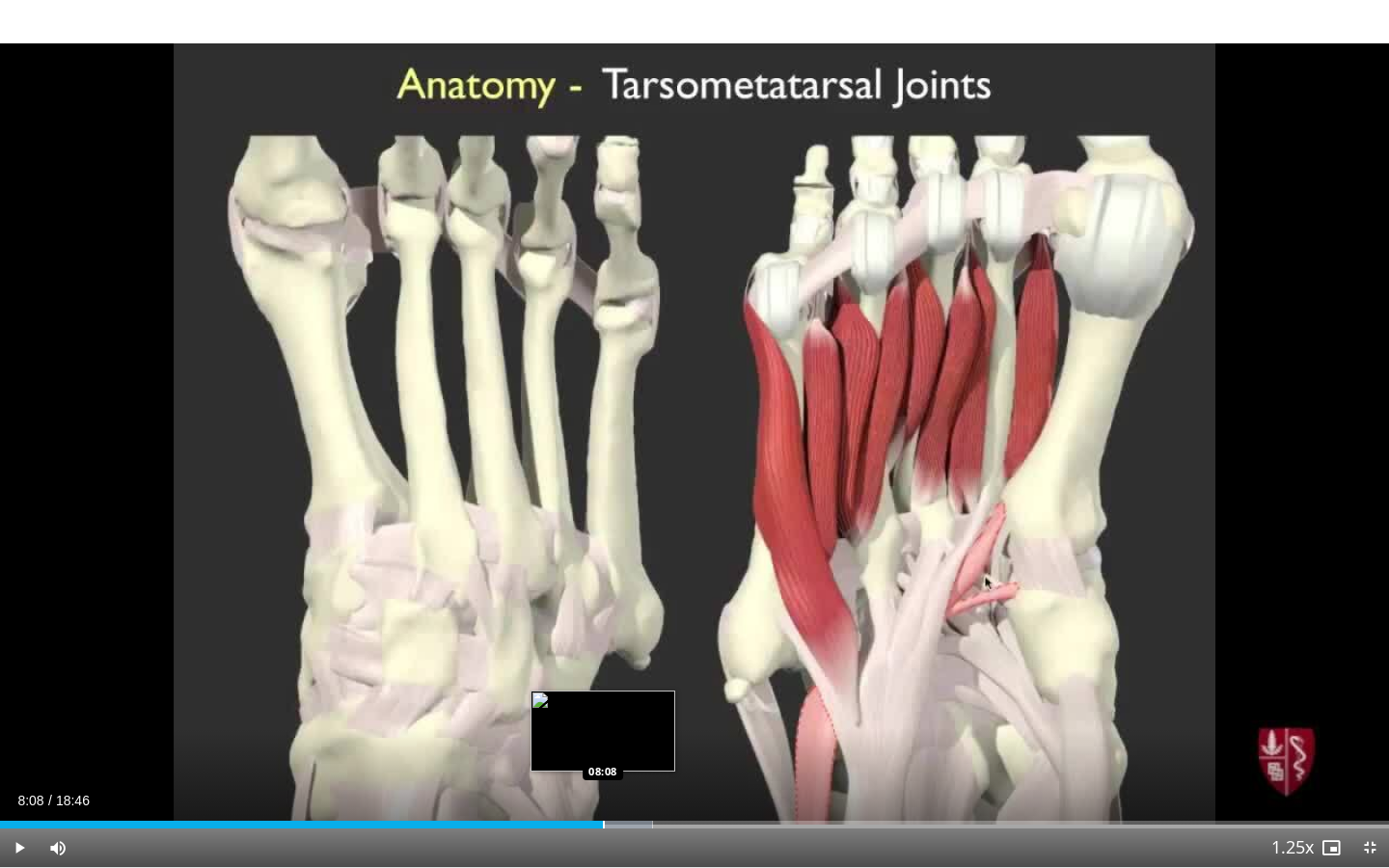 click at bounding box center [604, 825] 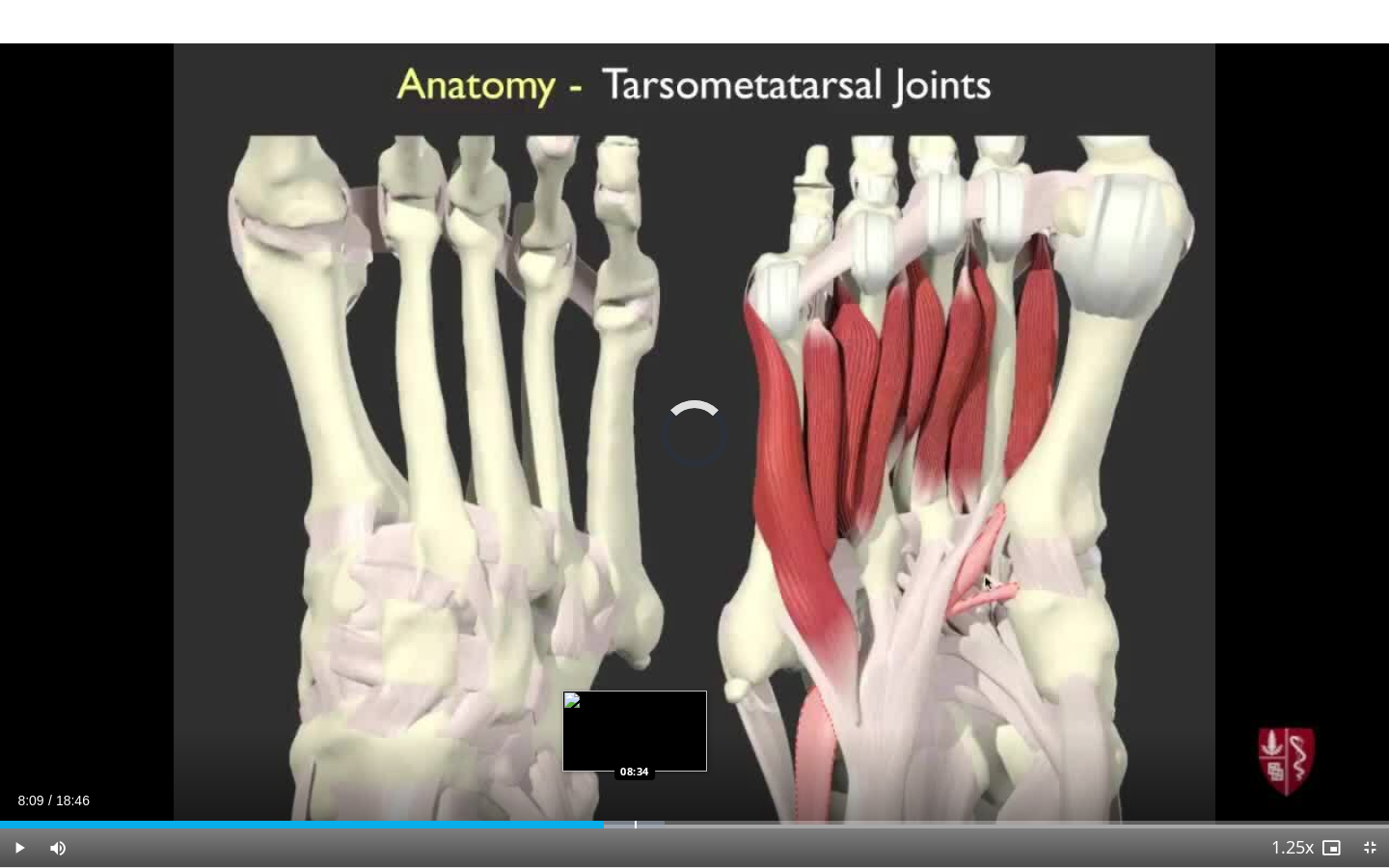 click on "Loaded :  47.87% 08:09 08:34" at bounding box center (694, 819) 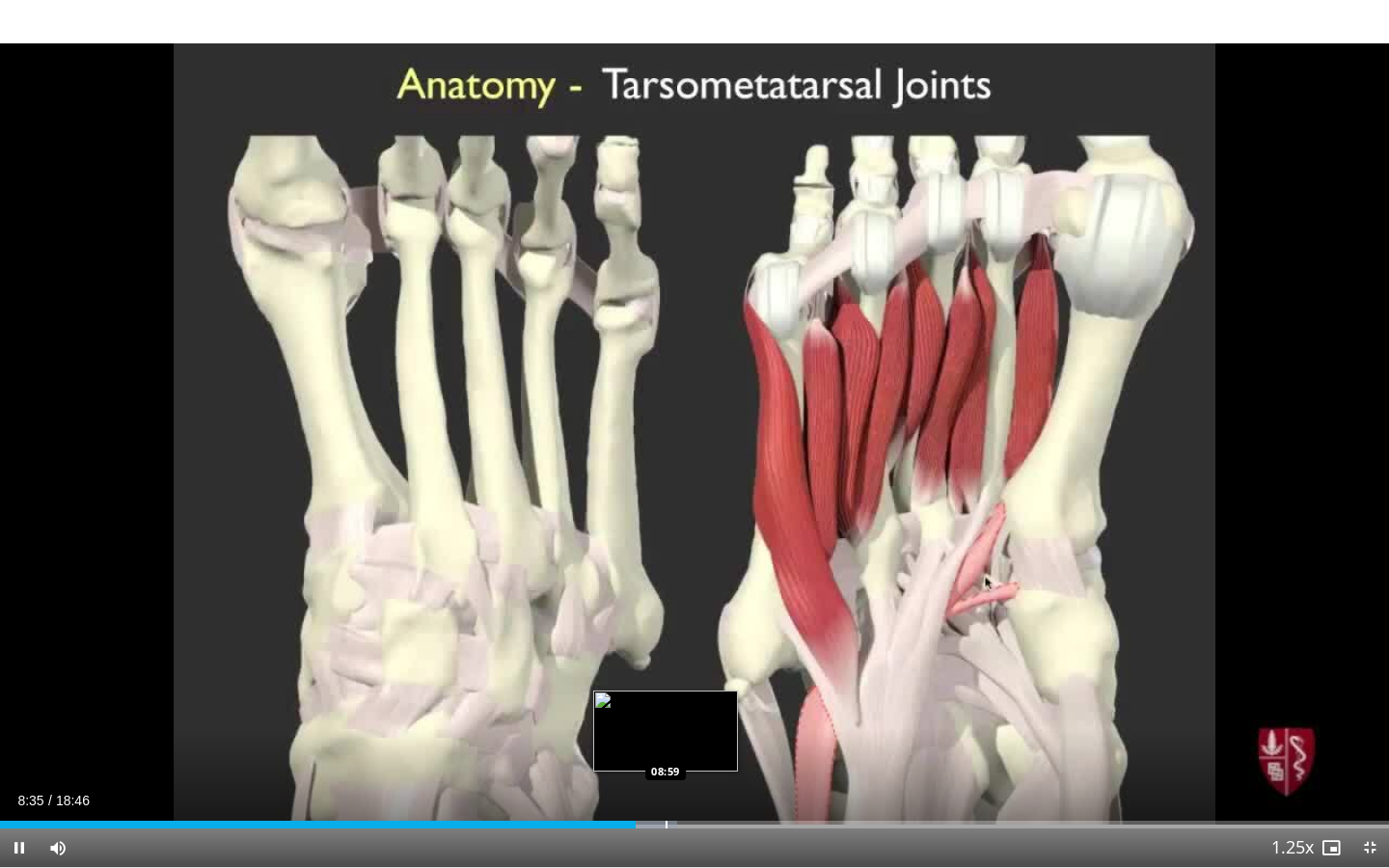 click on "Loaded :  48.75% 08:35 08:59" at bounding box center [694, 819] 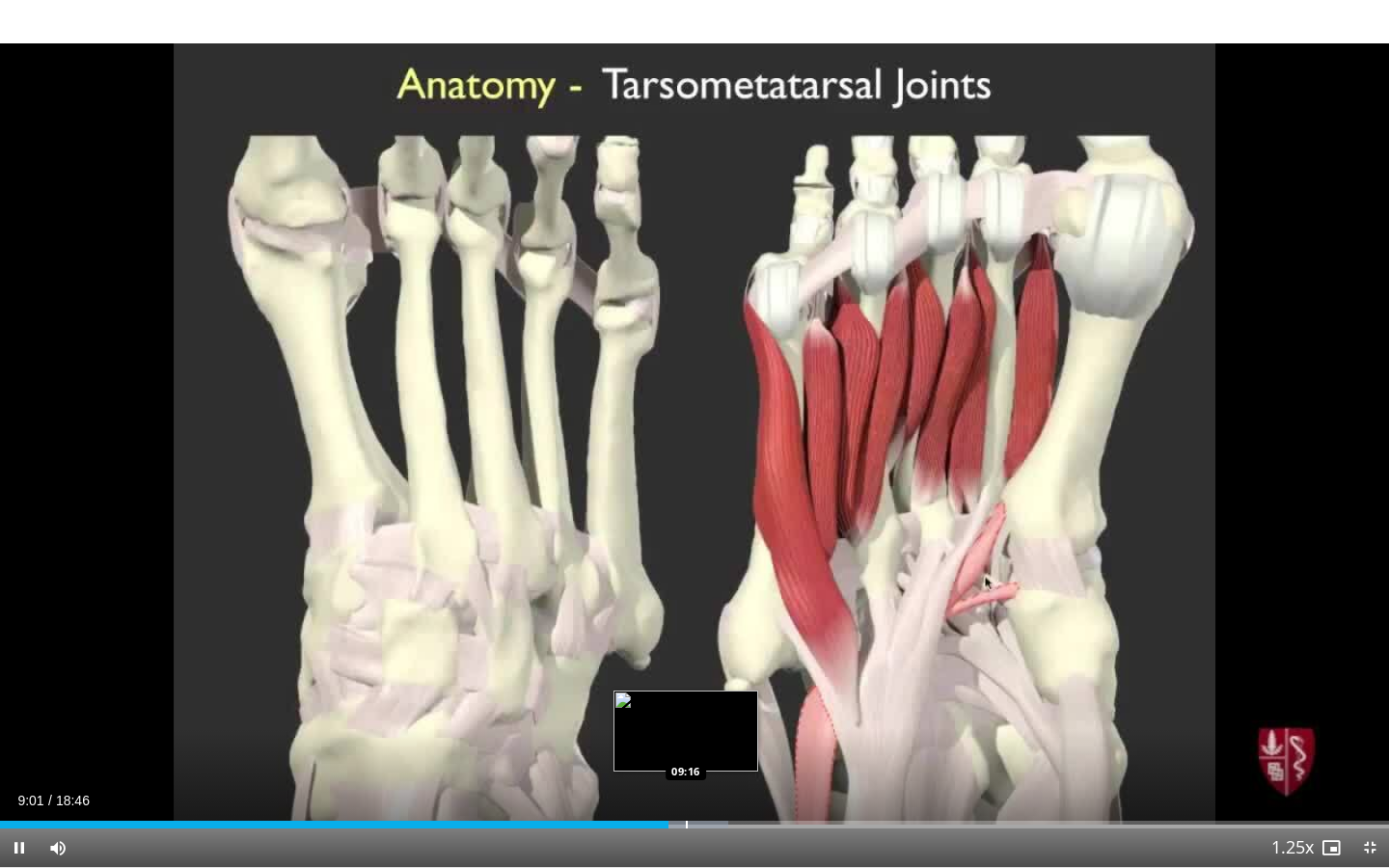 click at bounding box center (687, 825) 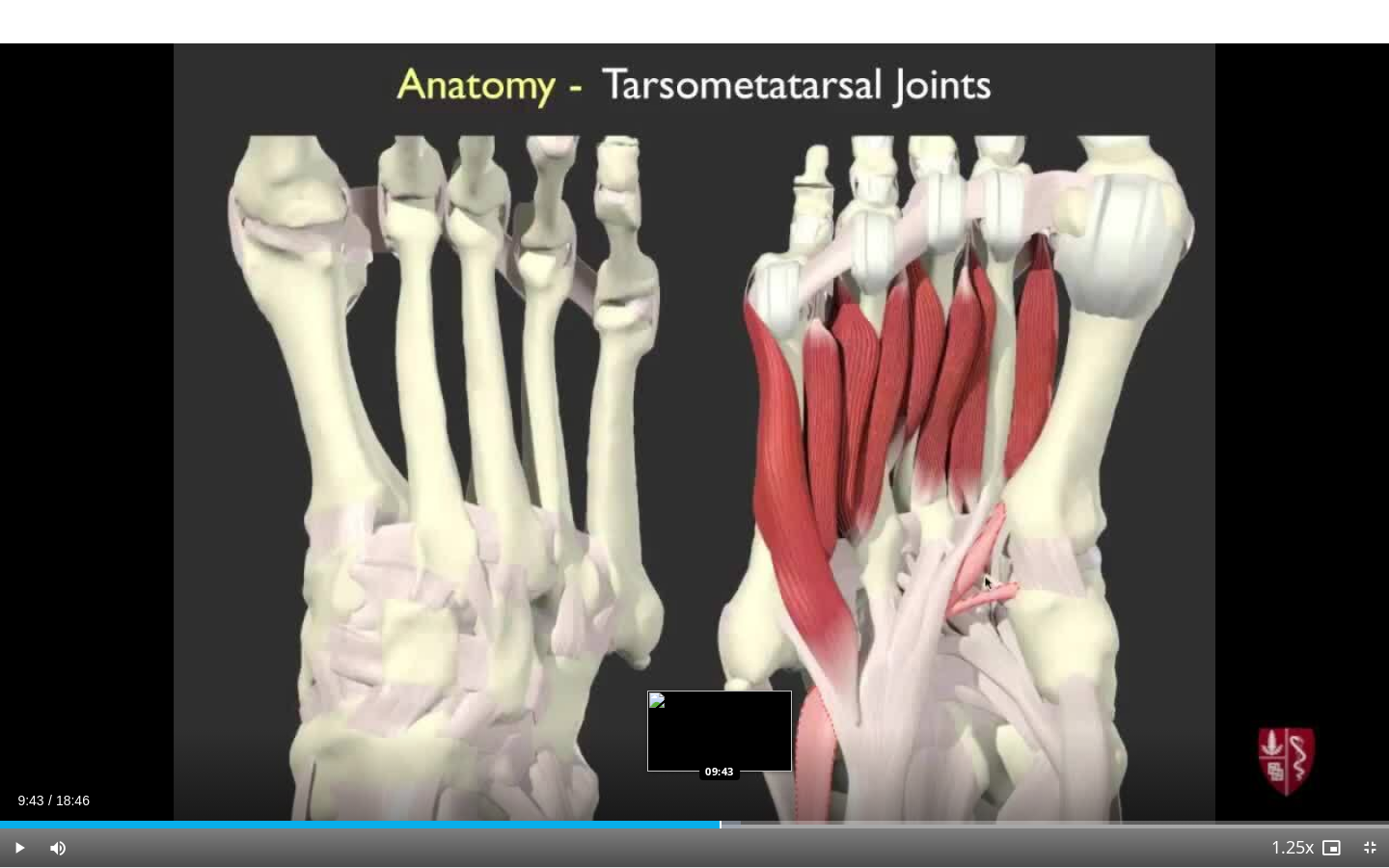 click at bounding box center (721, 825) 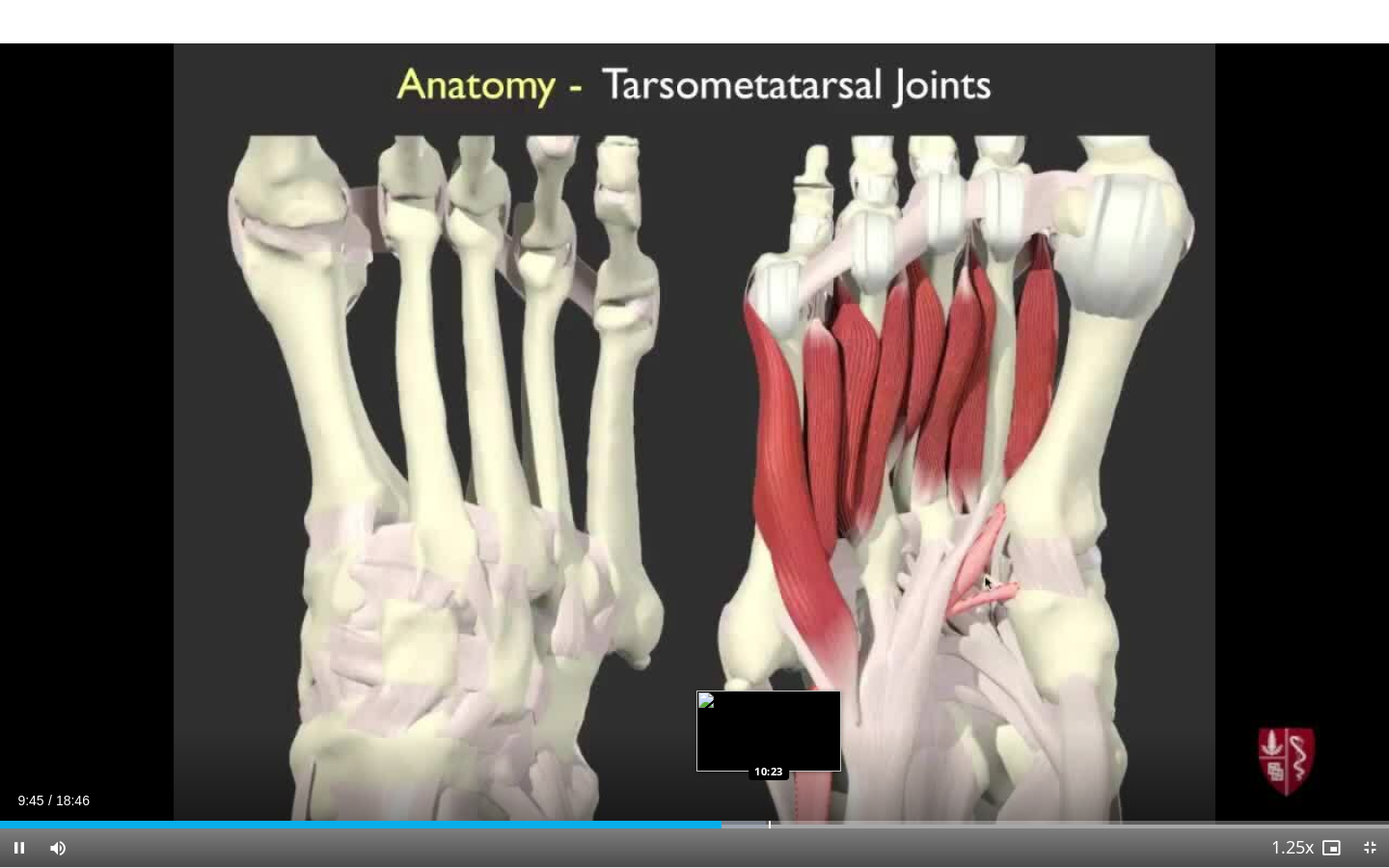 click at bounding box center [770, 825] 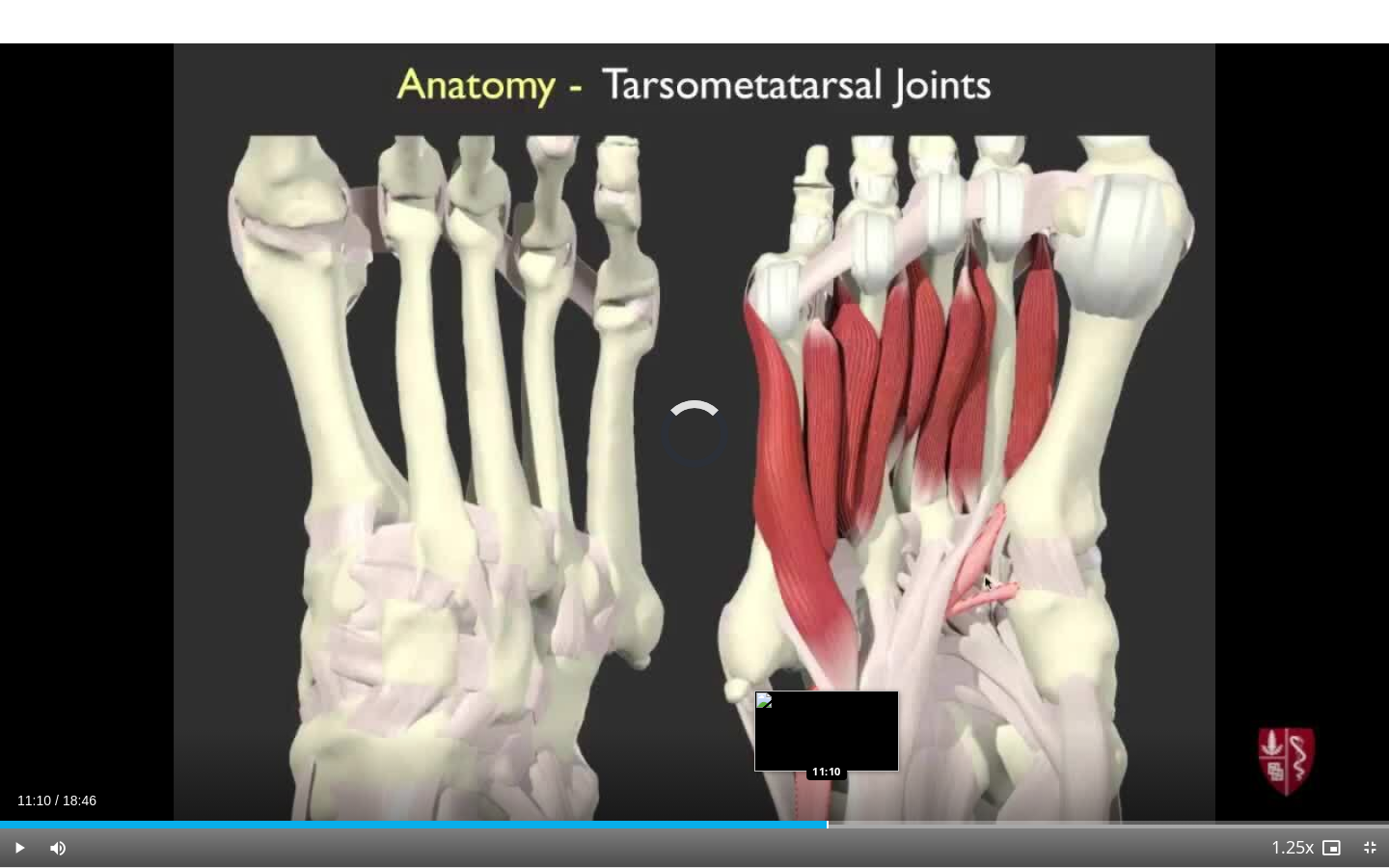 click at bounding box center (828, 825) 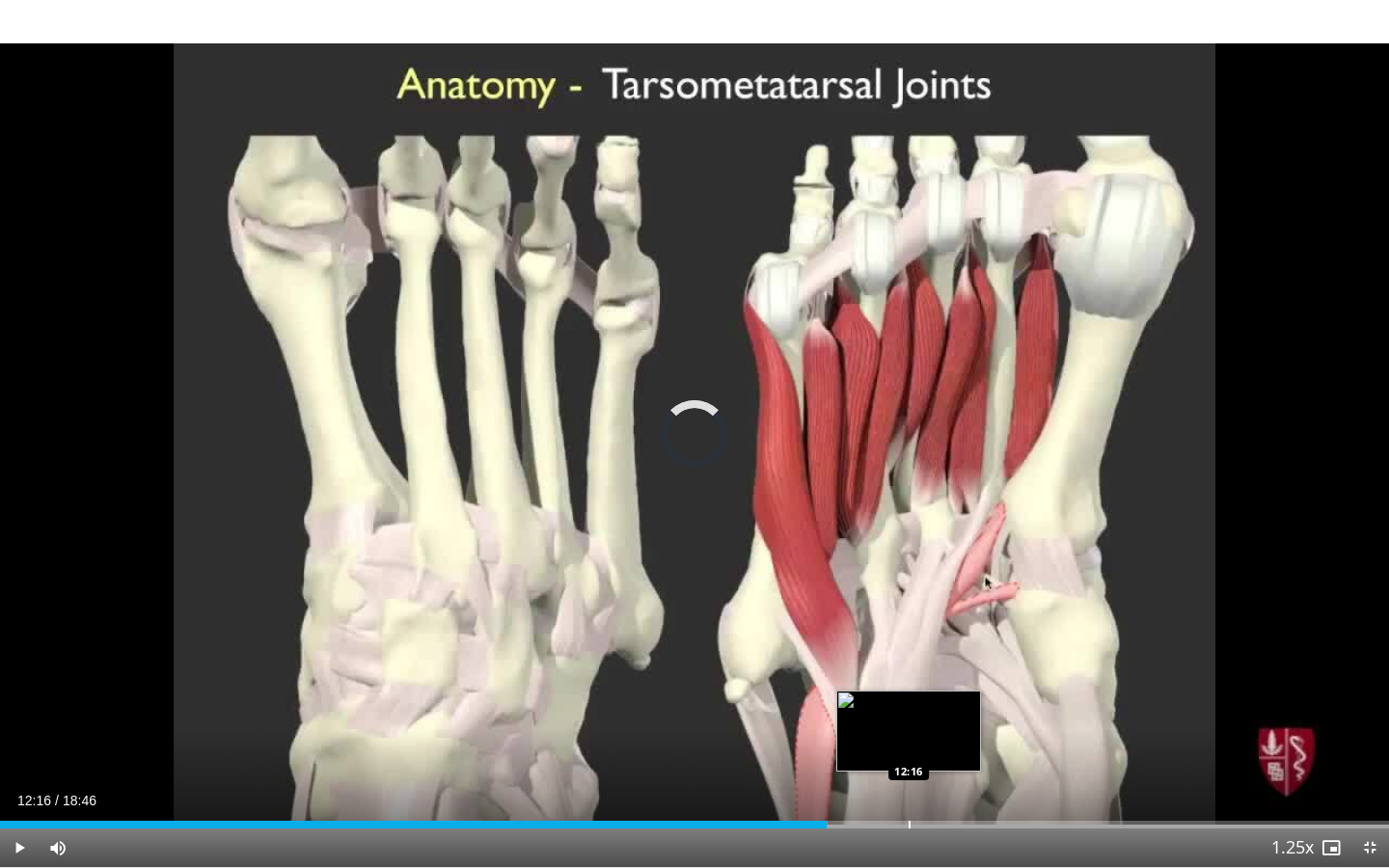 click at bounding box center (910, 825) 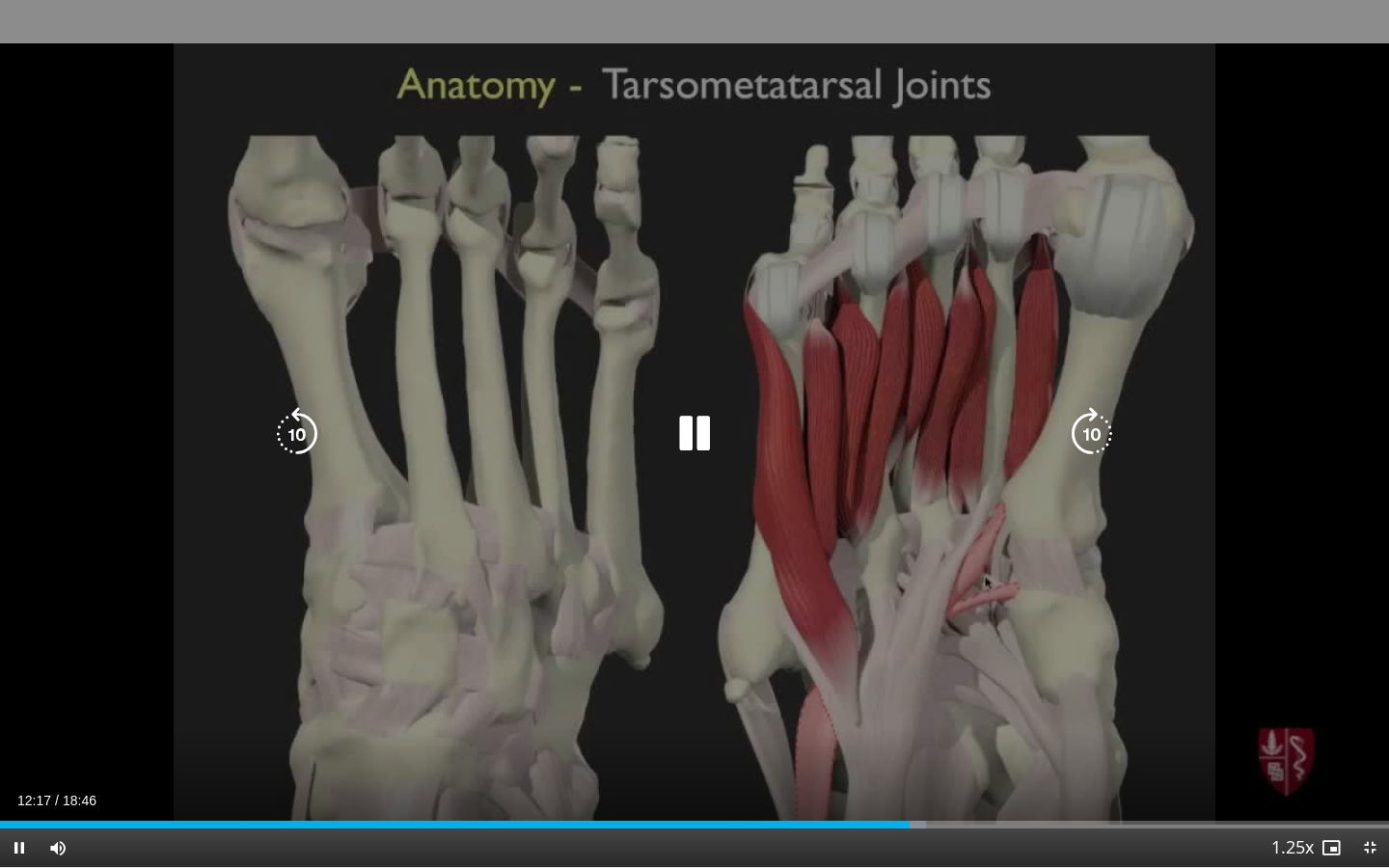 click on "Loaded :  66.66% 12:17 12:55" at bounding box center (694, 819) 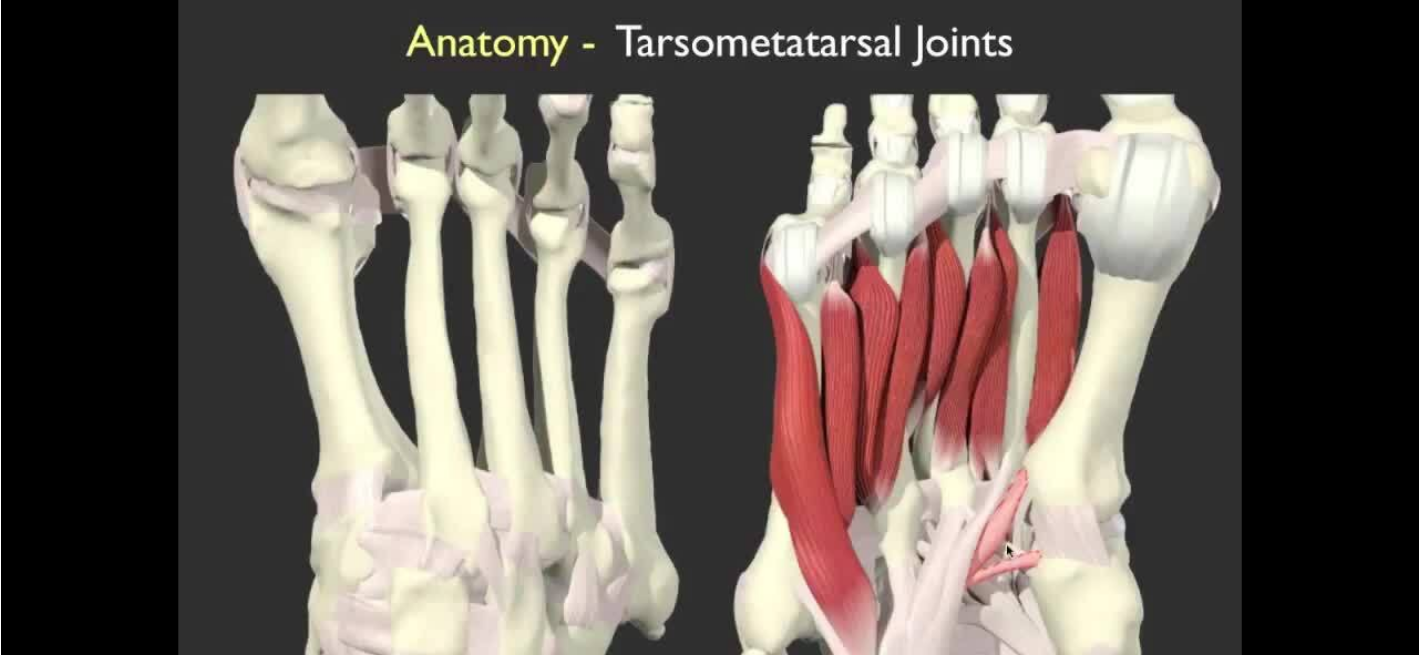 scroll, scrollTop: 494, scrollLeft: 0, axis: vertical 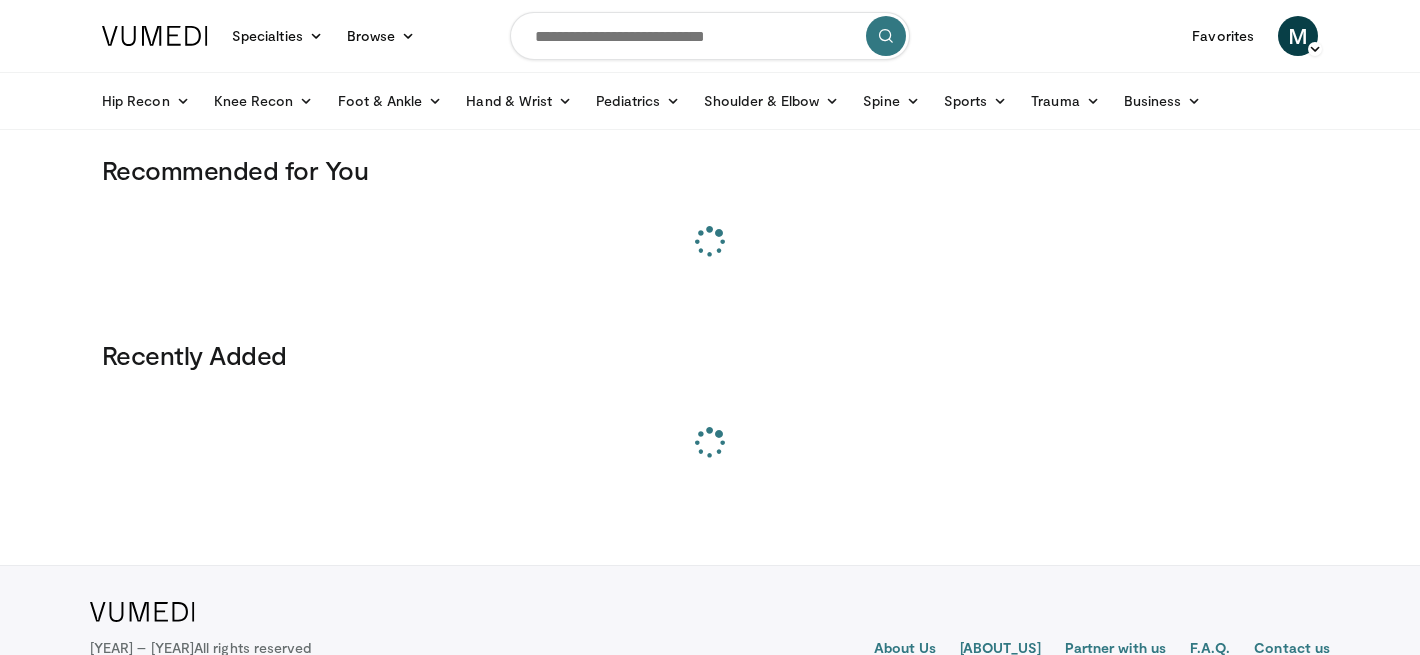click at bounding box center (710, 36) 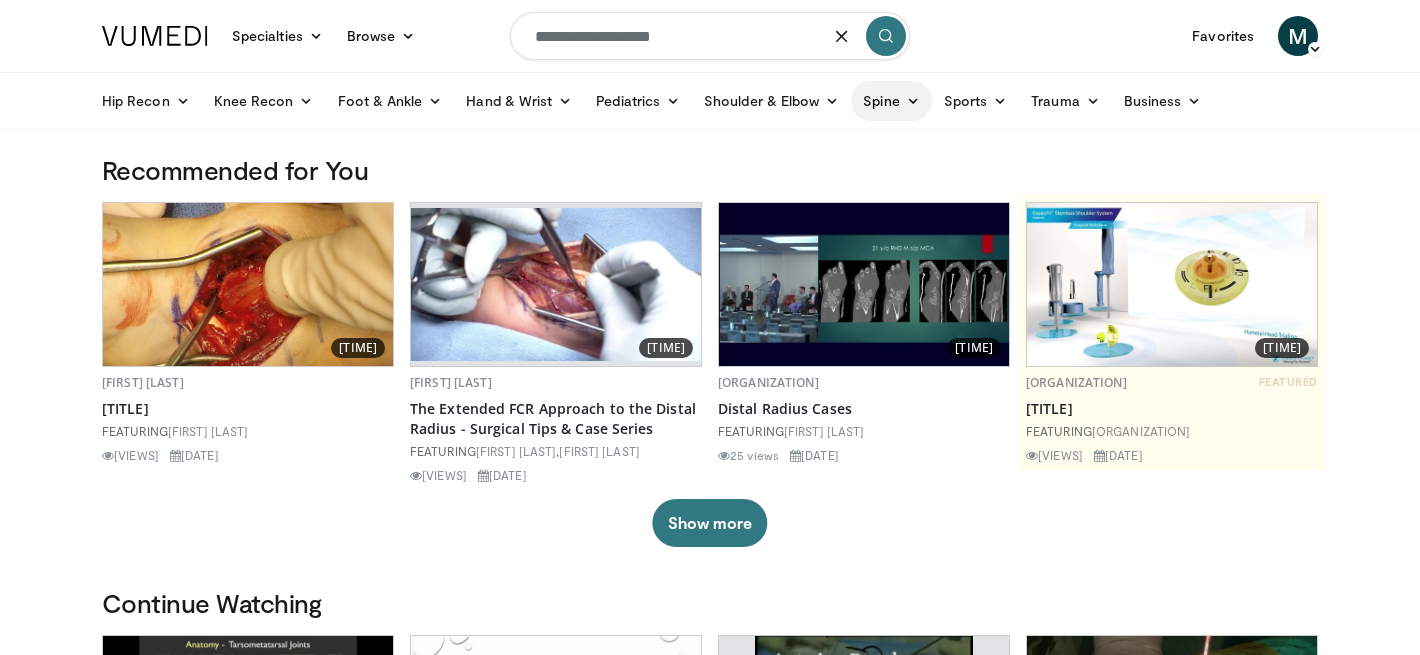 type on "[PERSONAL_INFO]" 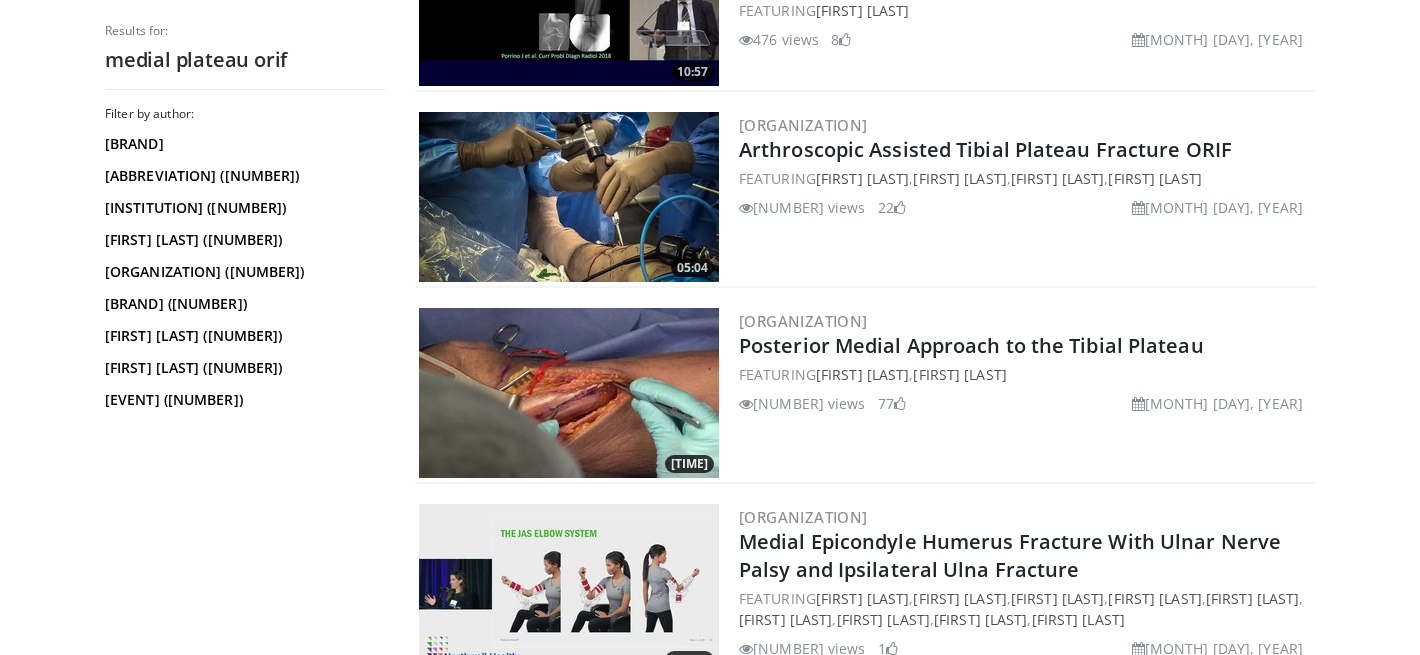 scroll, scrollTop: 2079, scrollLeft: 0, axis: vertical 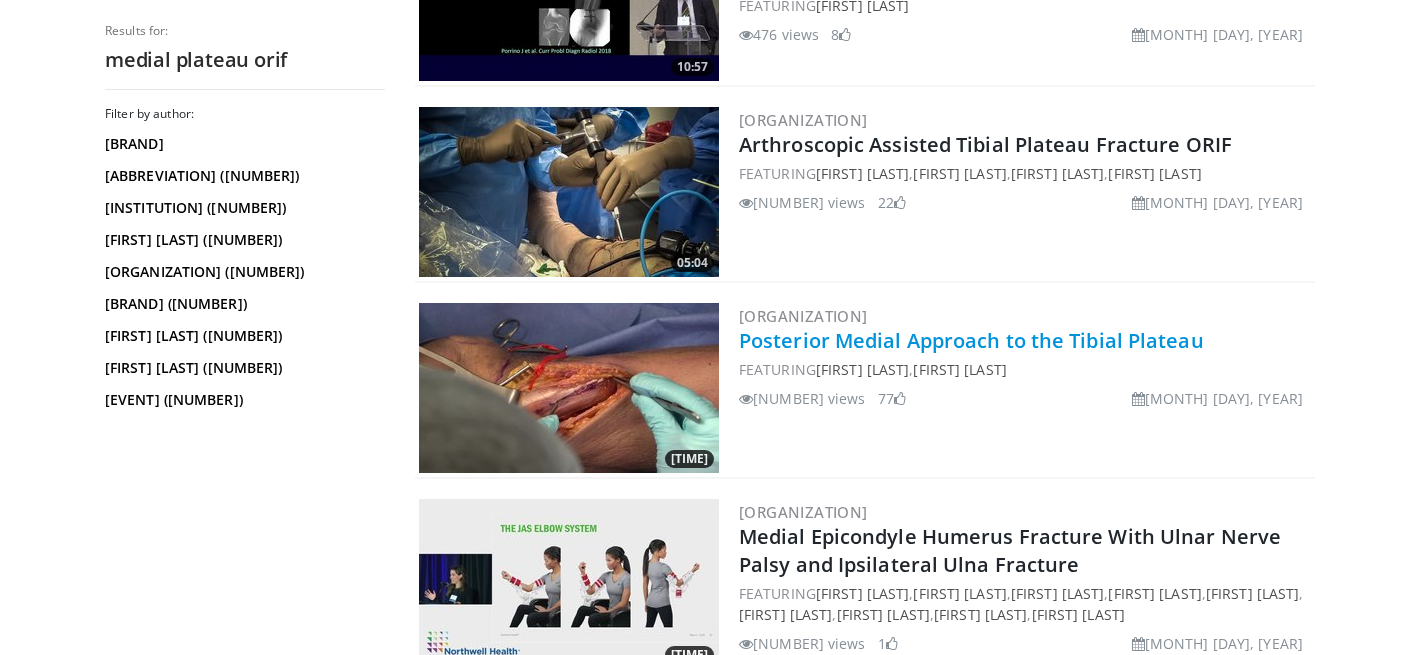 click on "Posterior Medial Approach to the Tibial Plateau" at bounding box center [971, 340] 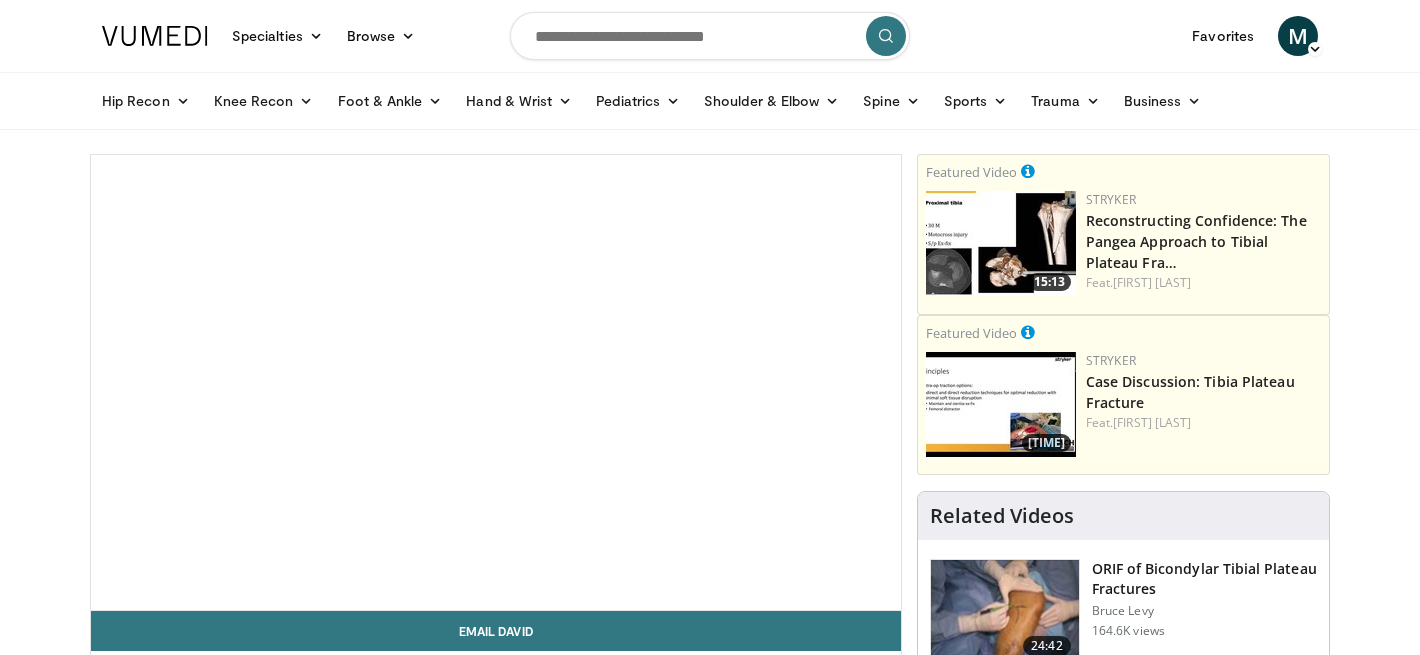 scroll, scrollTop: 0, scrollLeft: 0, axis: both 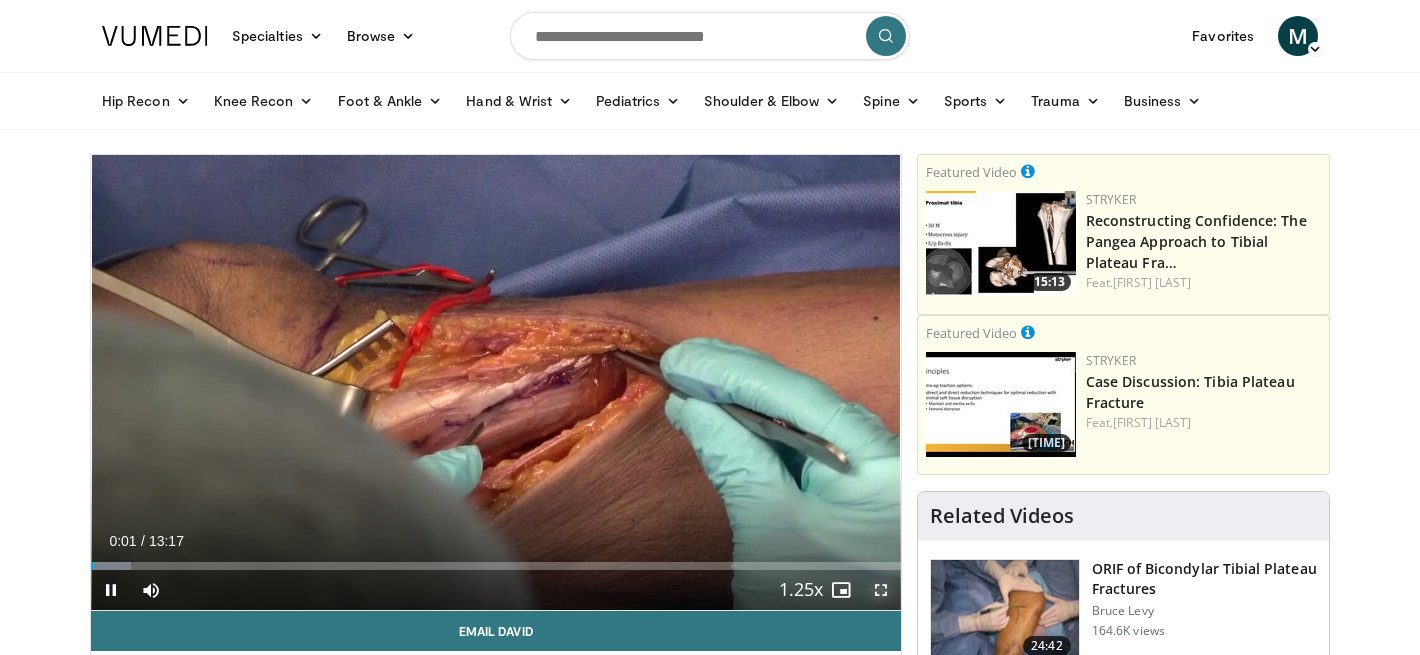 click at bounding box center [881, 590] 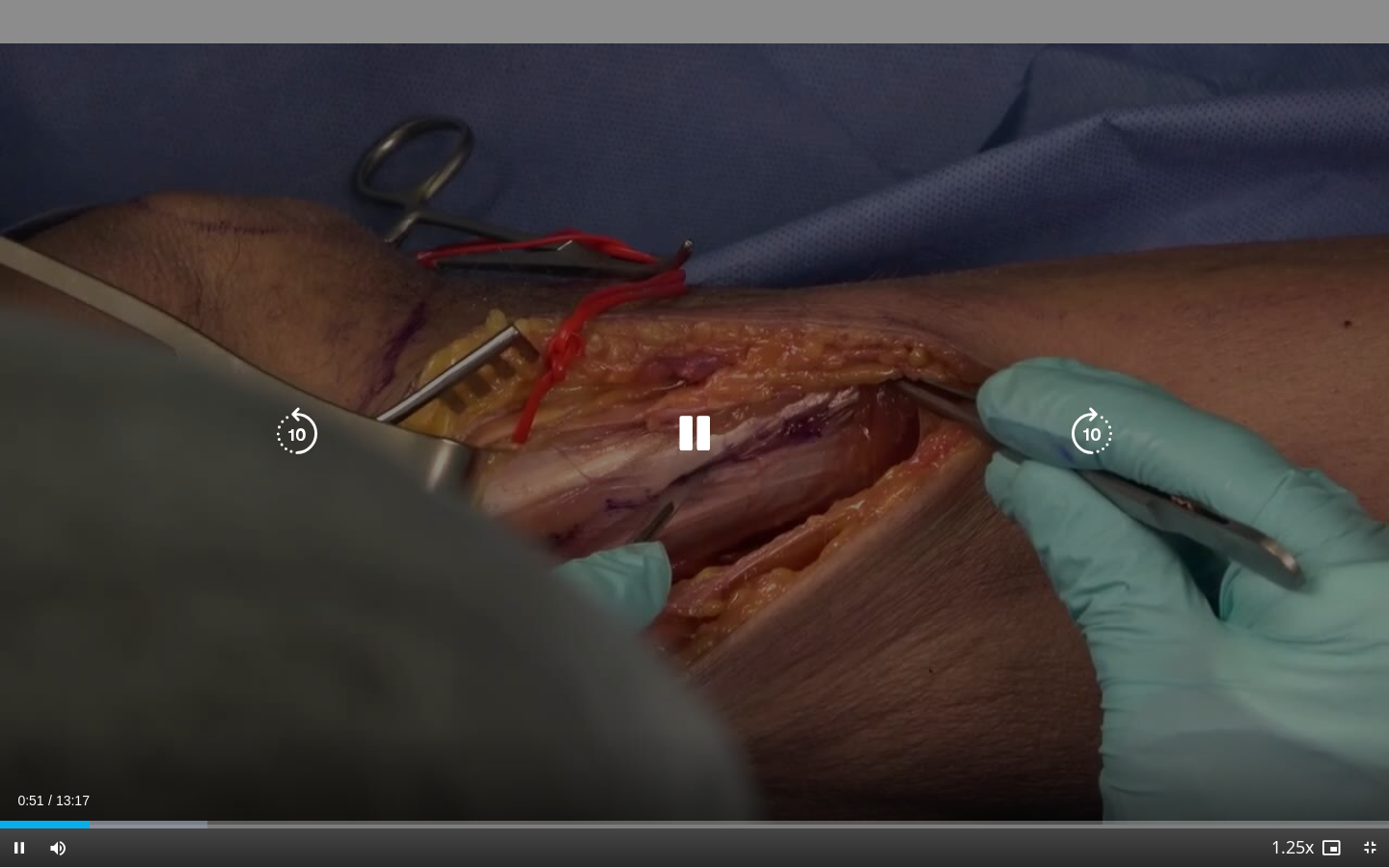 click on "[NUMBER] seconds
Tap to unmute" at bounding box center [694, 433] 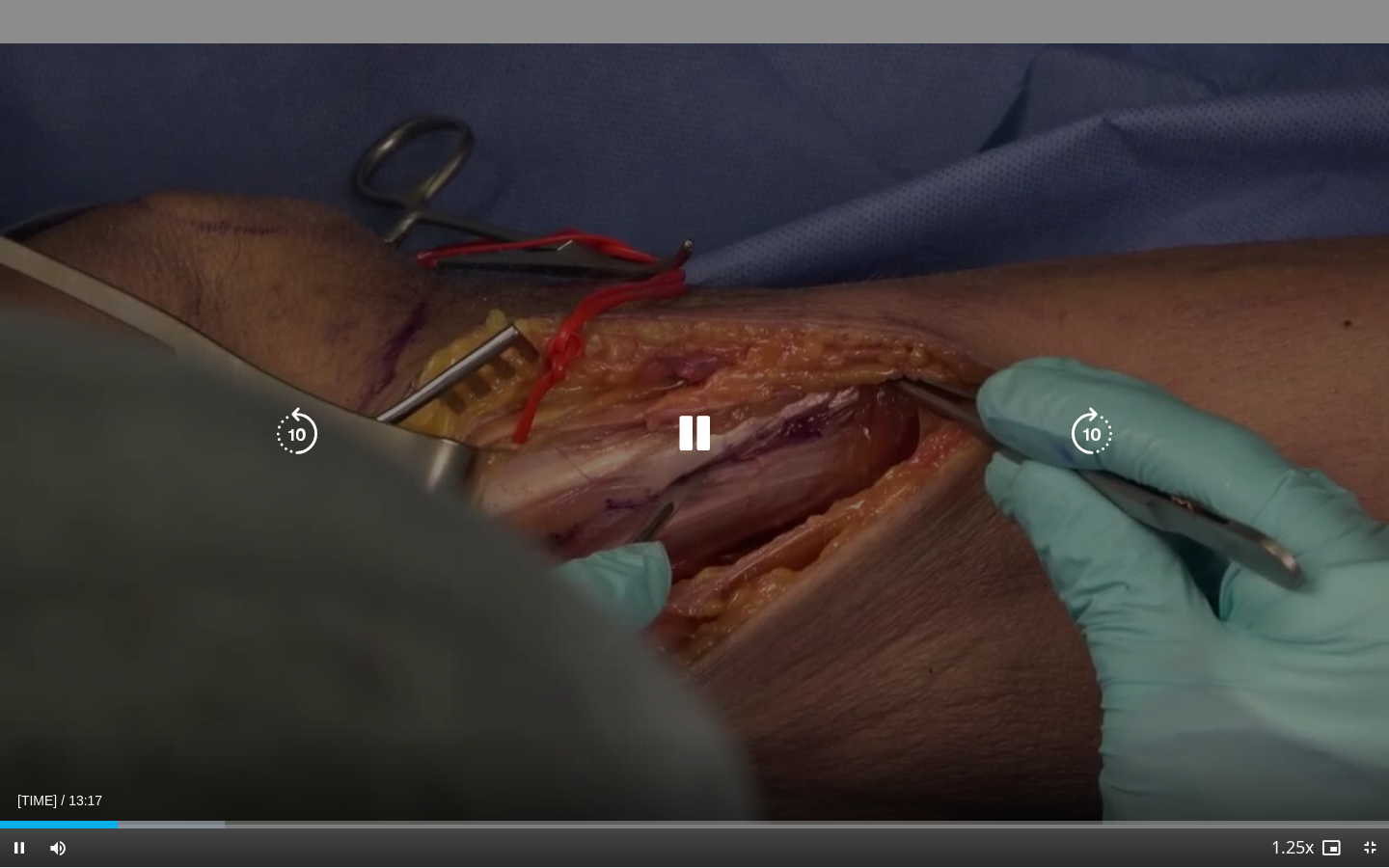 click at bounding box center (694, 434) 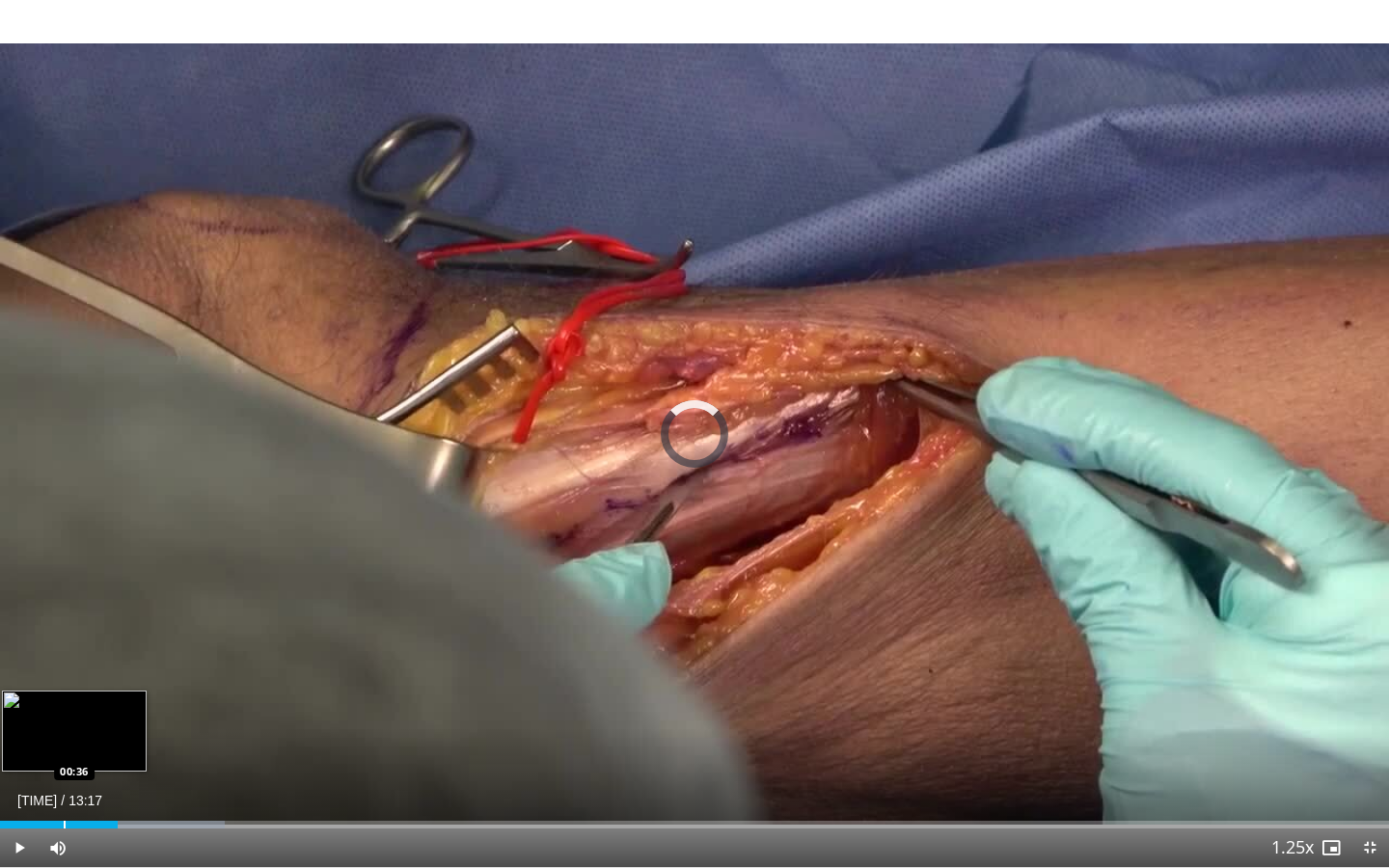click on "Loaded :  16.16% 01:07 00:36" at bounding box center [694, 819] 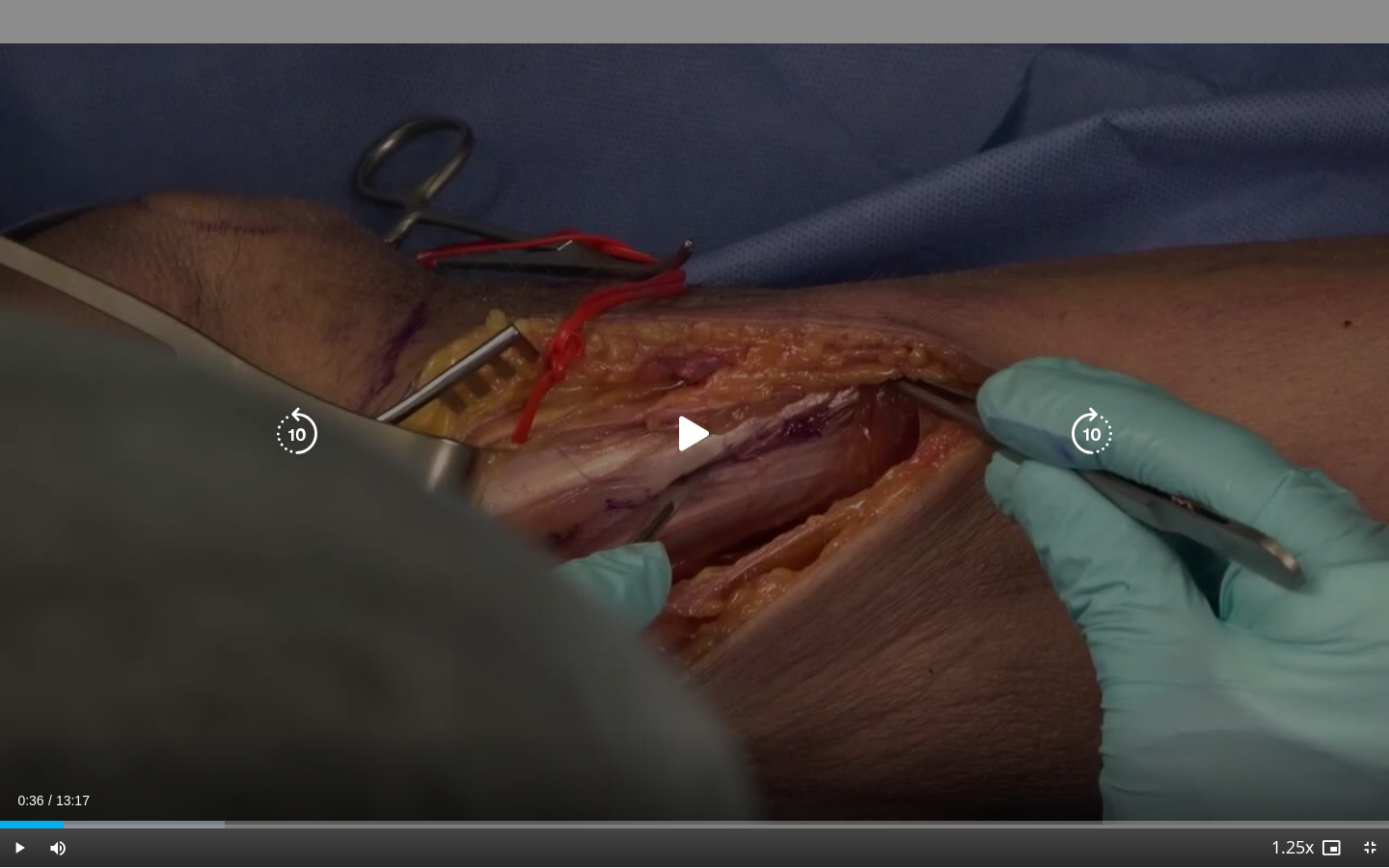 click at bounding box center [694, 434] 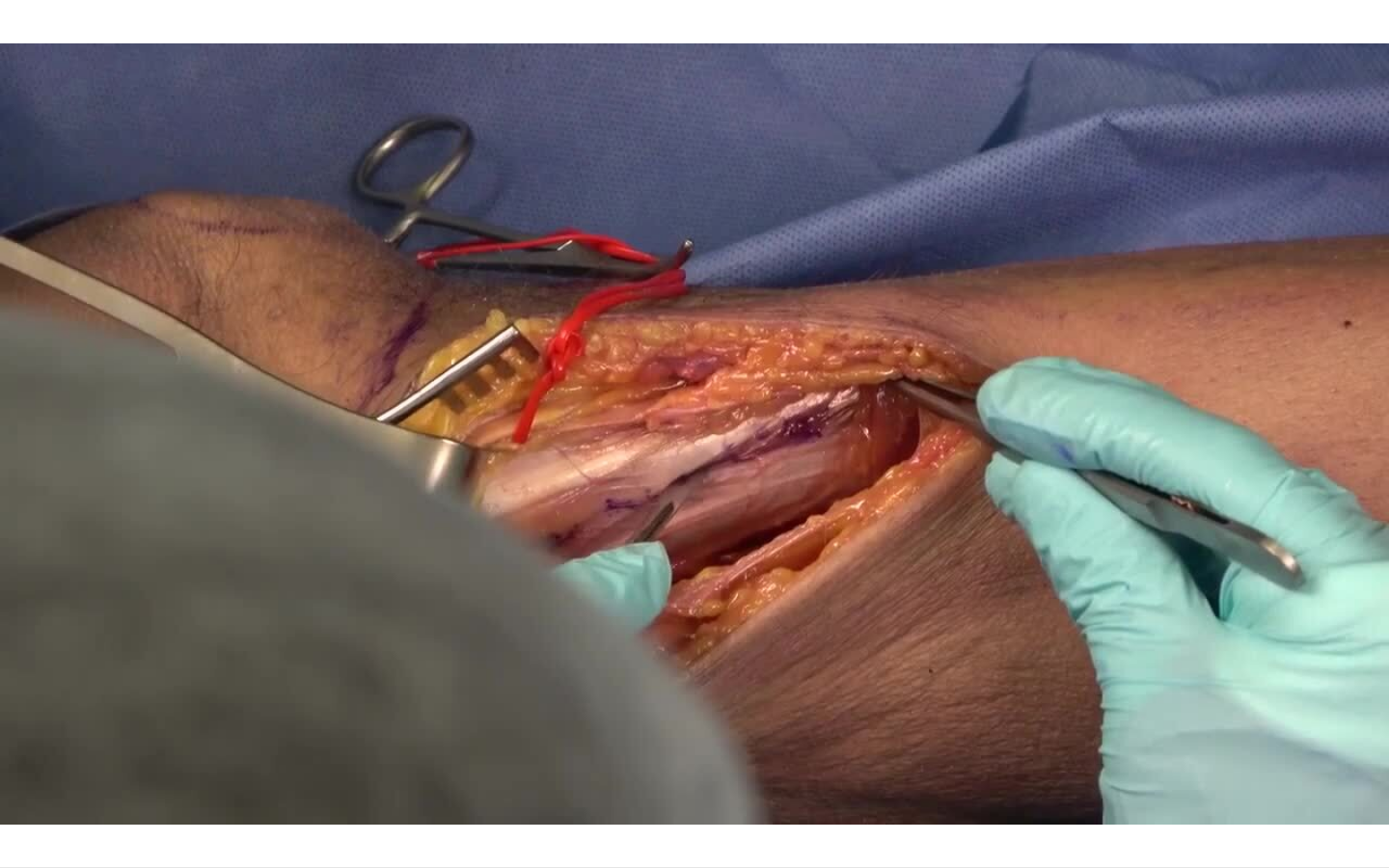 click on "[NUMBER] seconds
Tap to unmute" at bounding box center [694, 433] 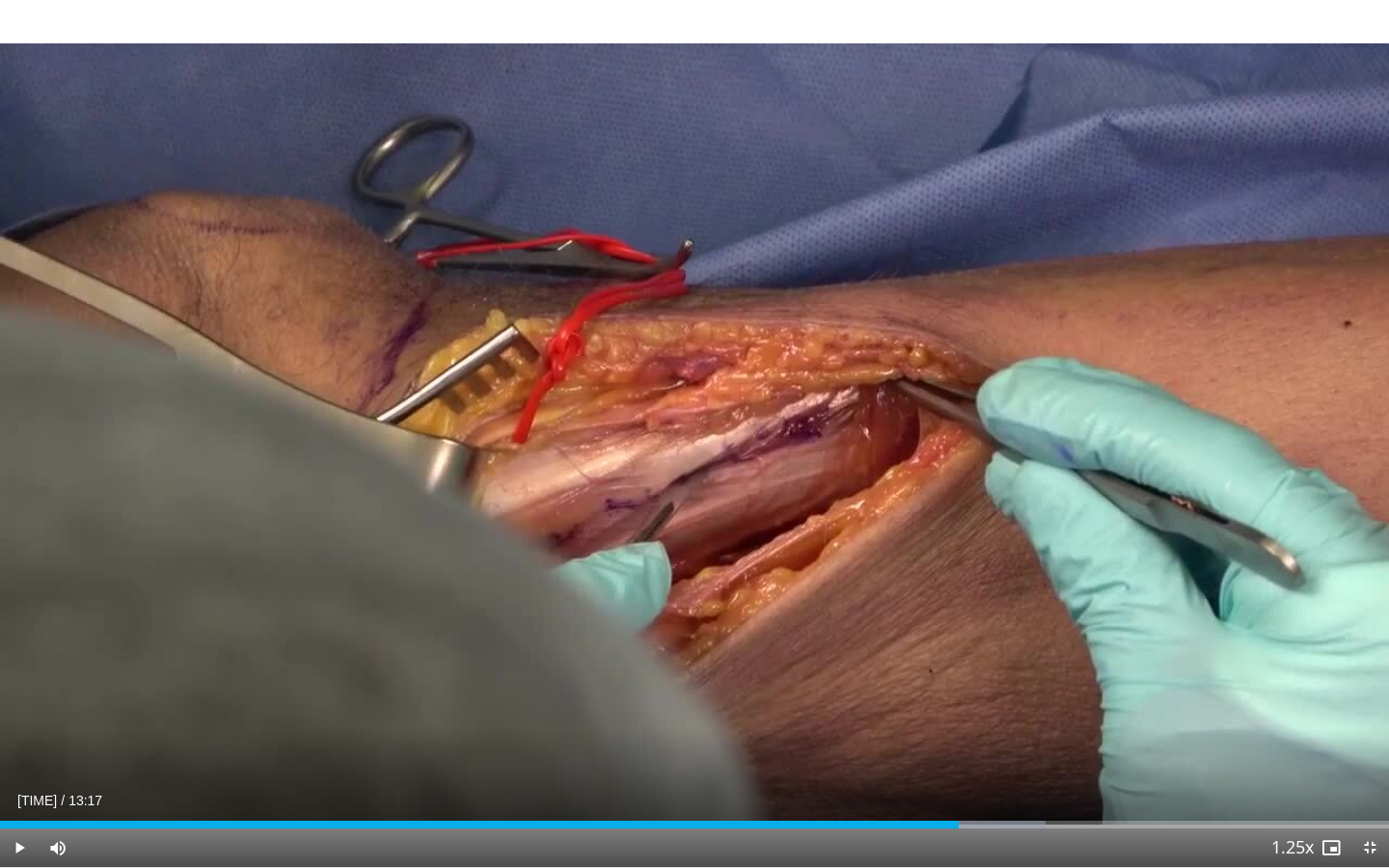 click at bounding box center [960, 825] 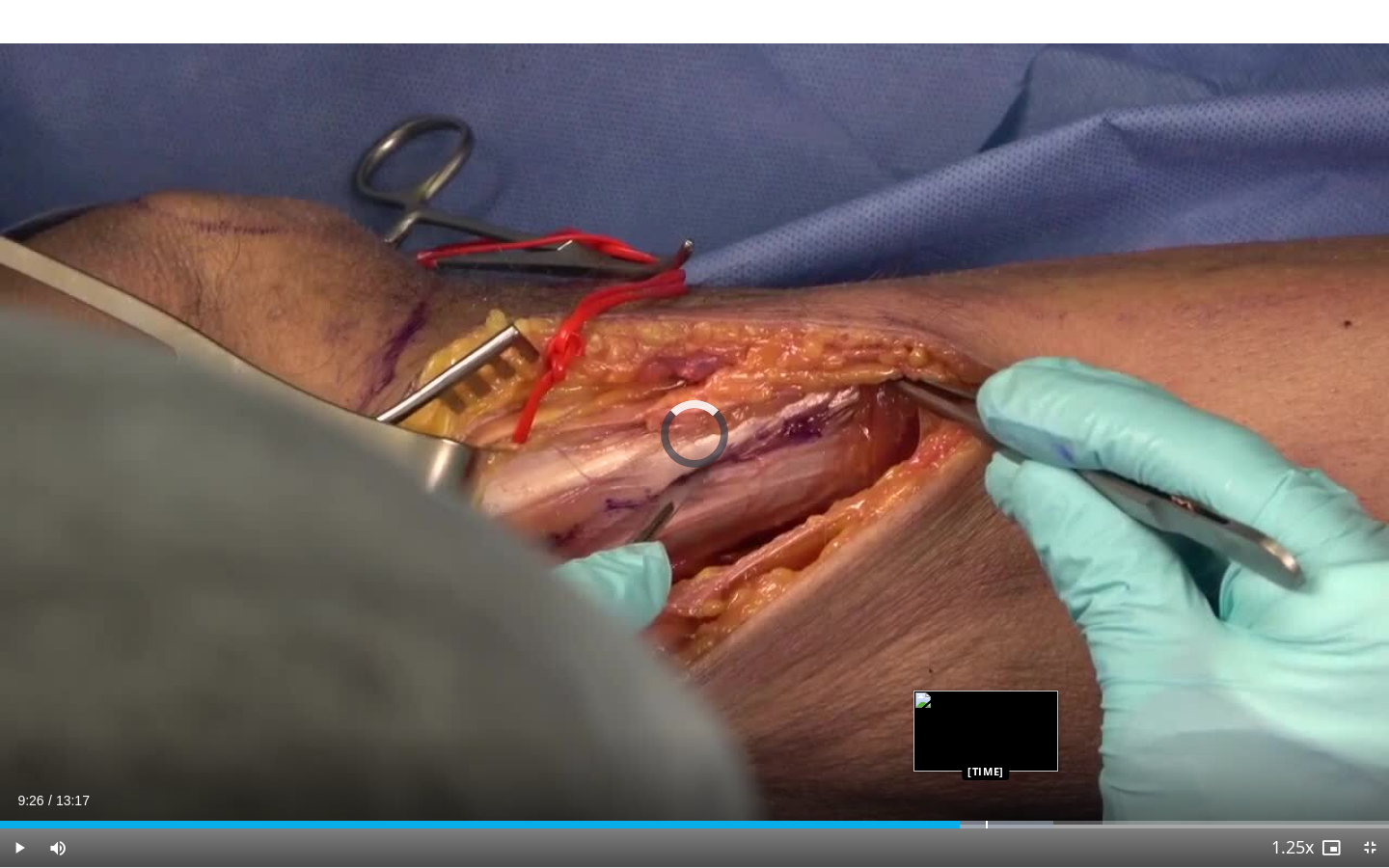 click at bounding box center (987, 825) 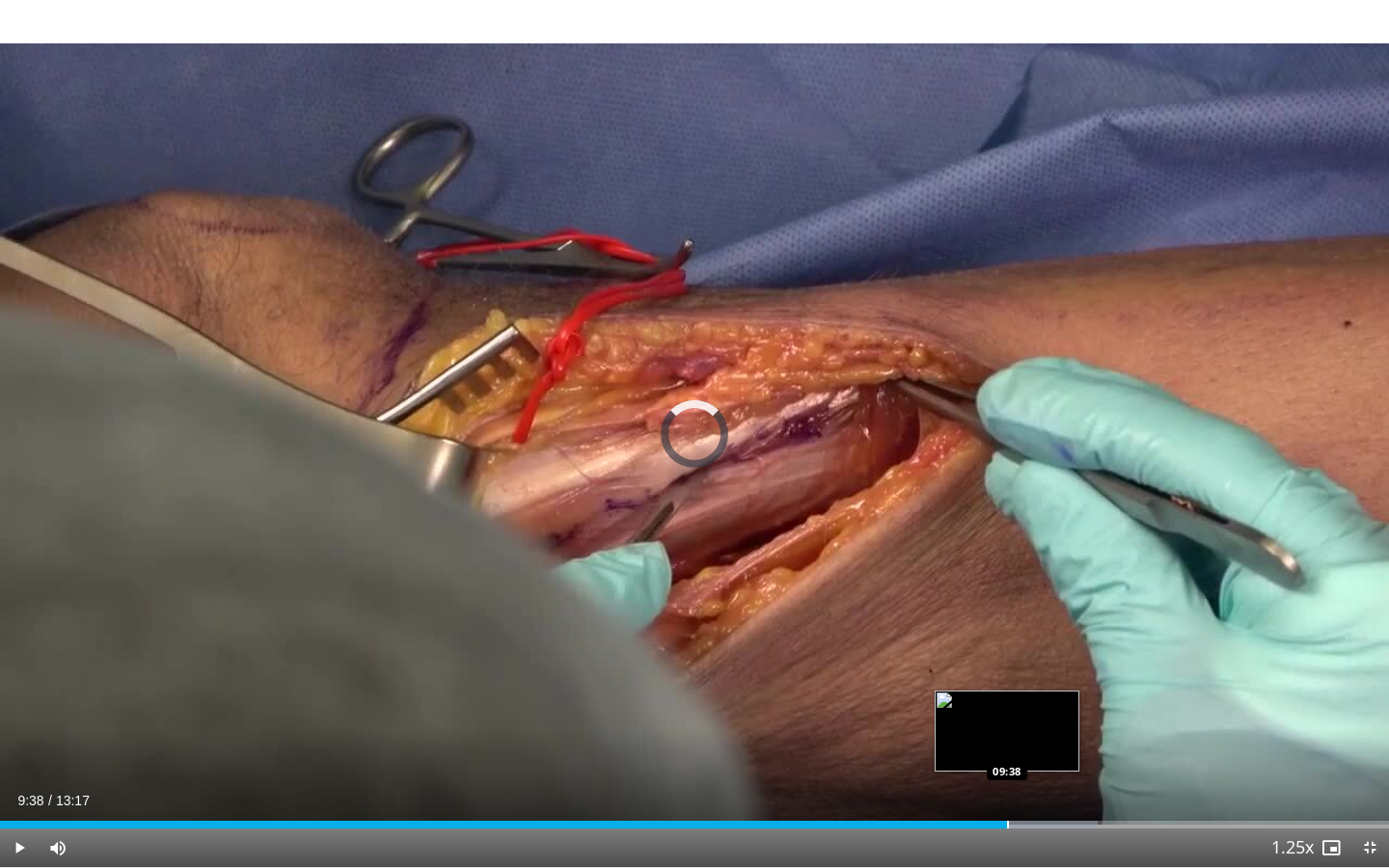 click at bounding box center (1008, 825) 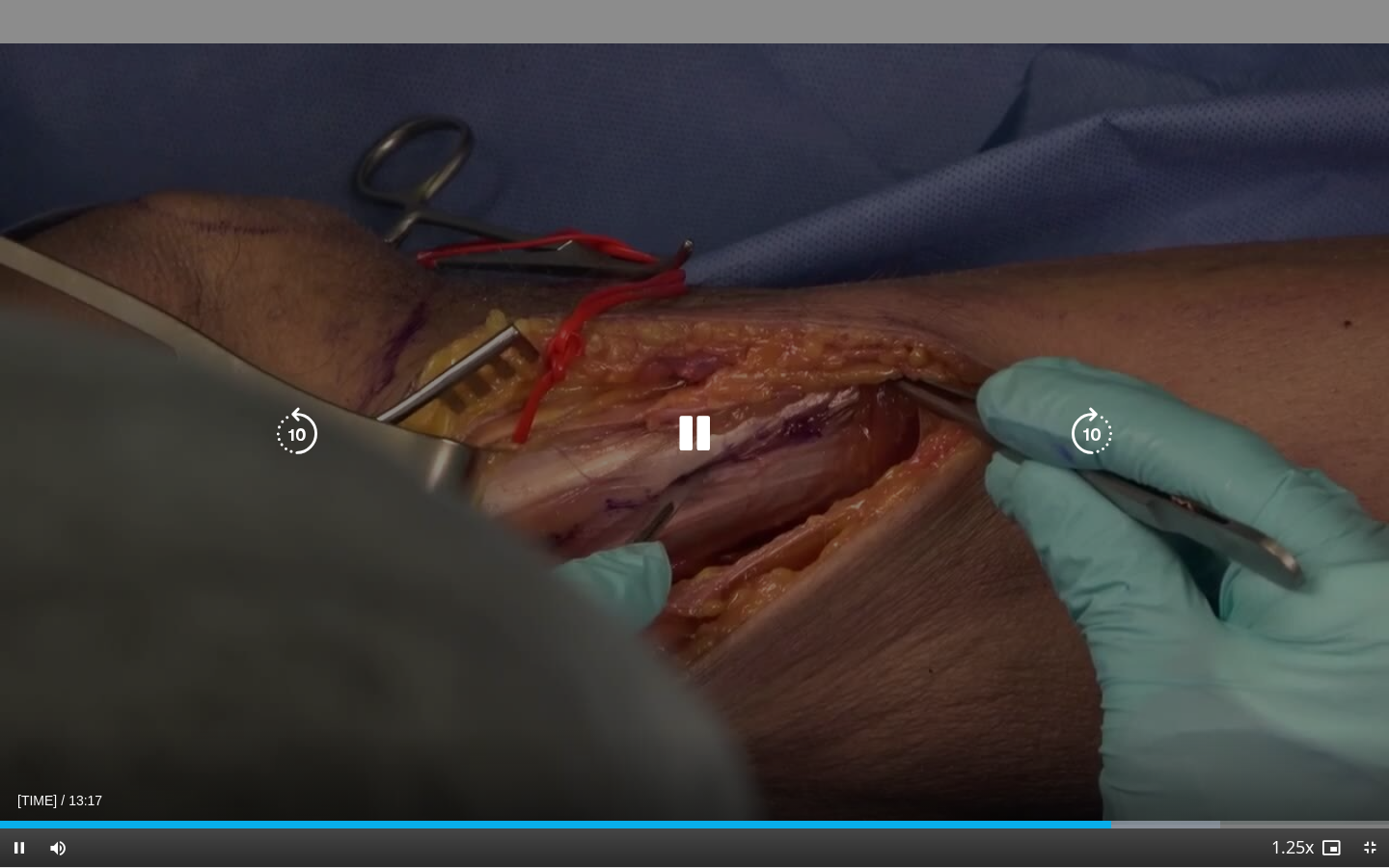 click at bounding box center [694, 434] 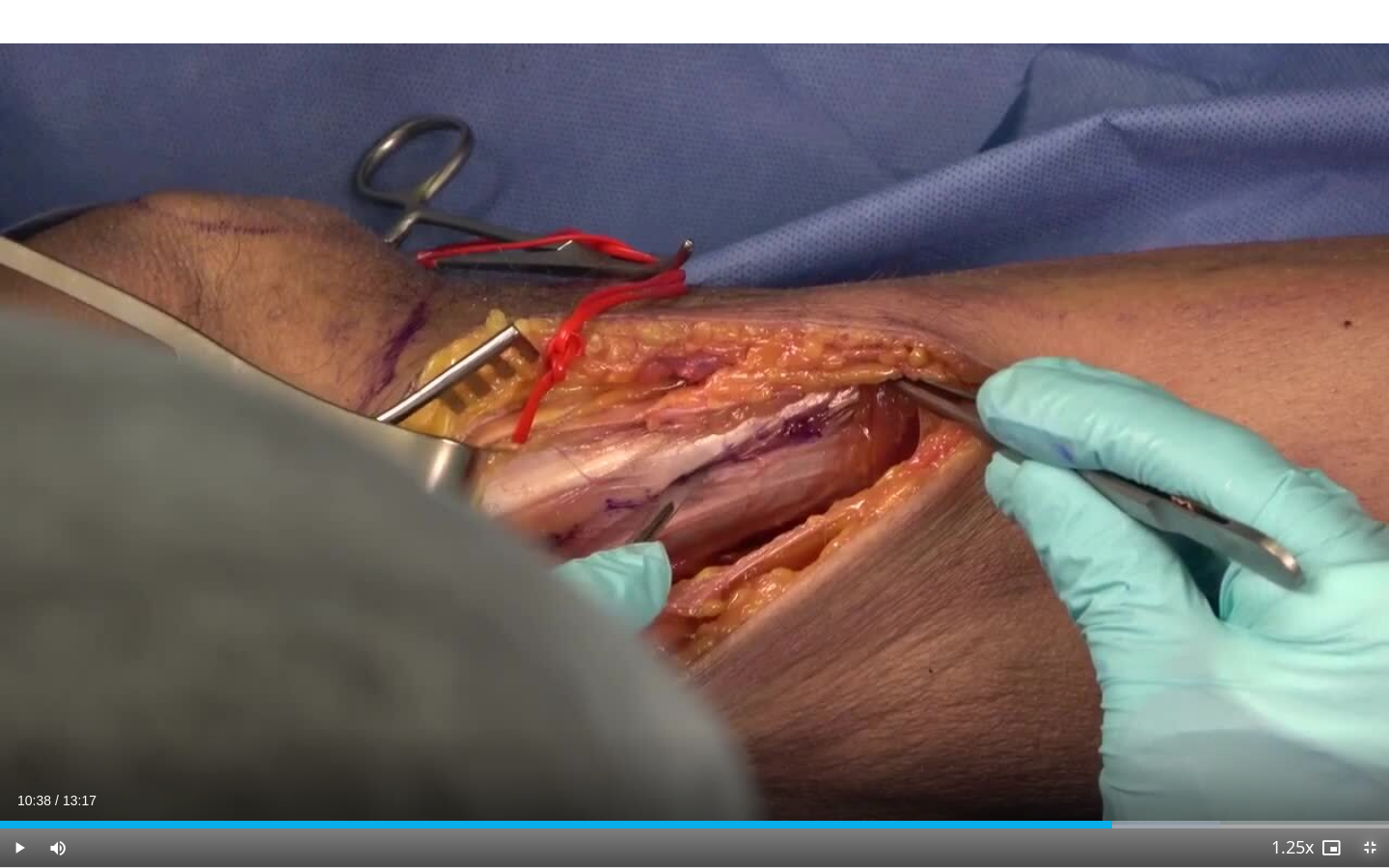 click at bounding box center (1370, 848) 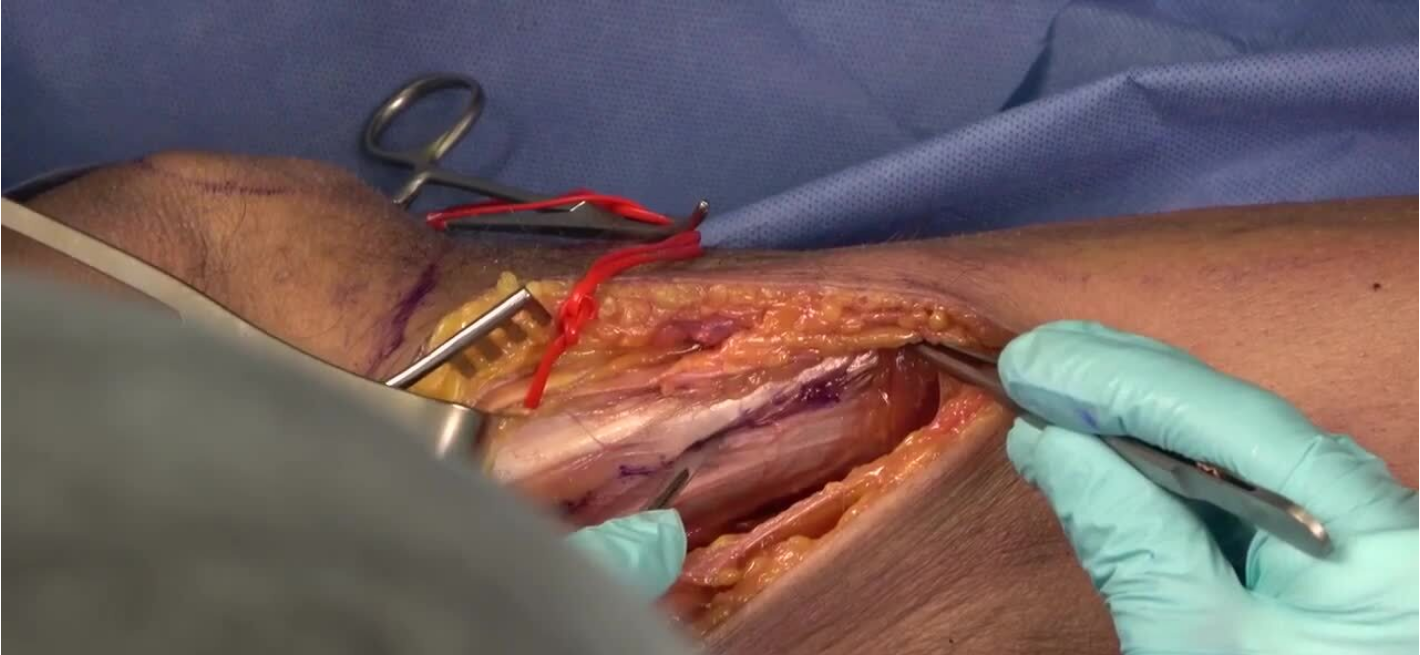 scroll, scrollTop: 635, scrollLeft: 0, axis: vertical 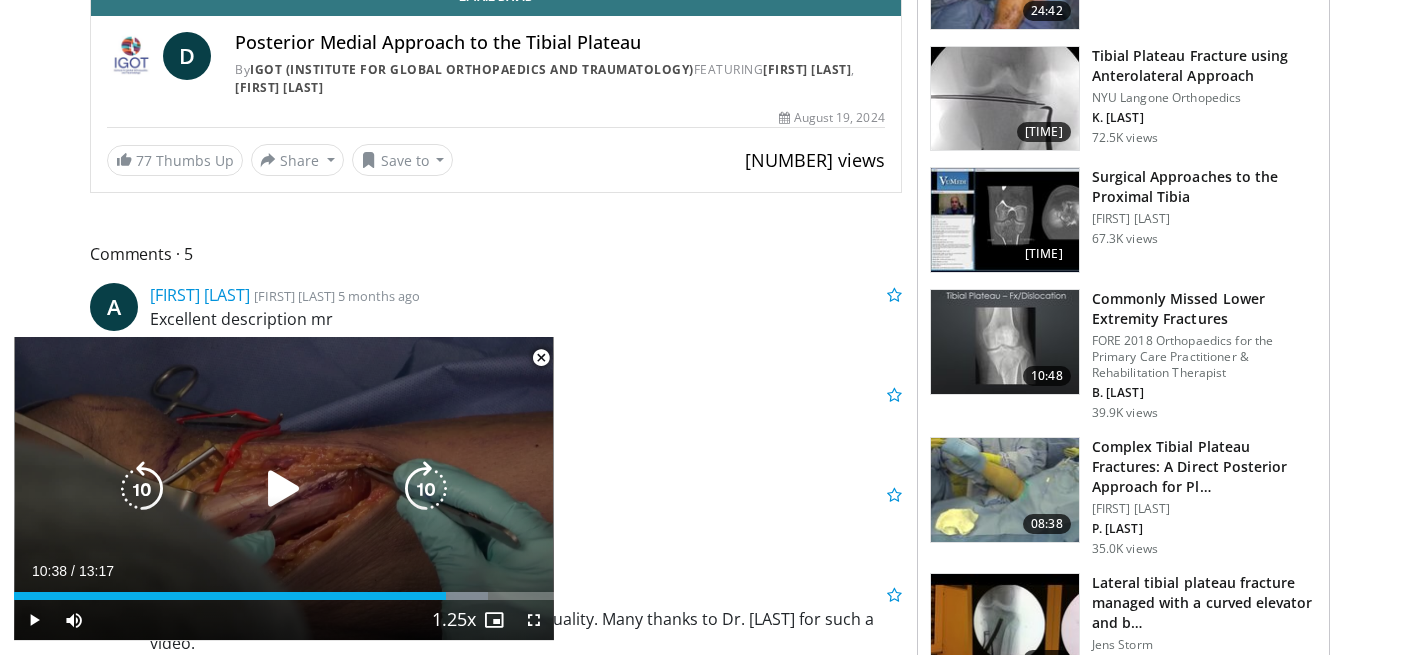 click at bounding box center [284, 489] 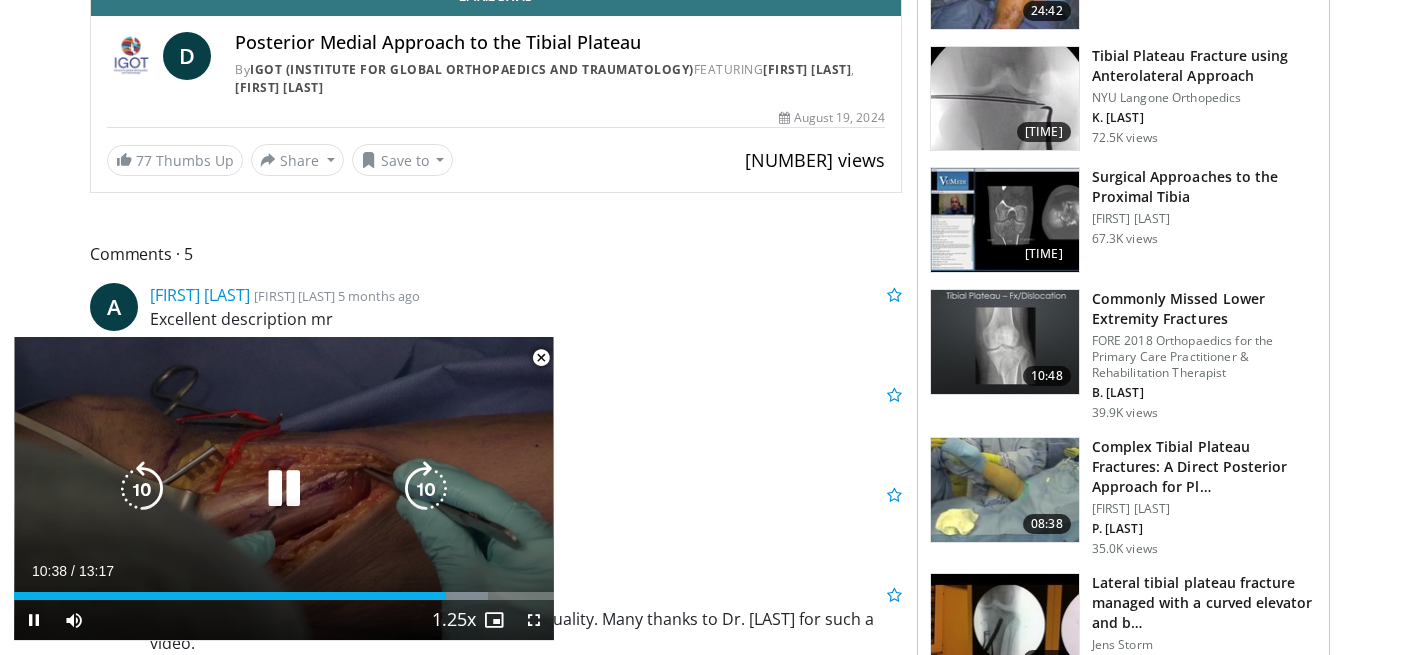 scroll, scrollTop: 0, scrollLeft: 0, axis: both 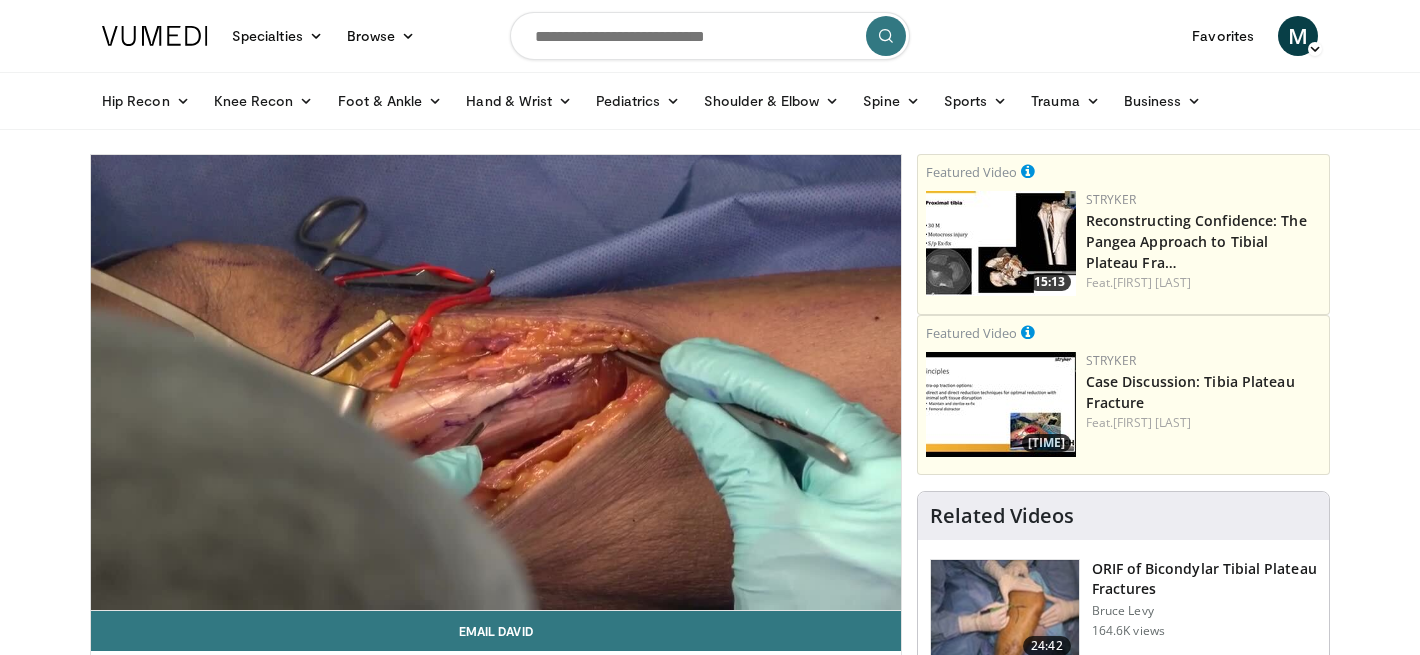 click on "[NUMBER] seconds
Tap to unmute" at bounding box center (496, 382) 